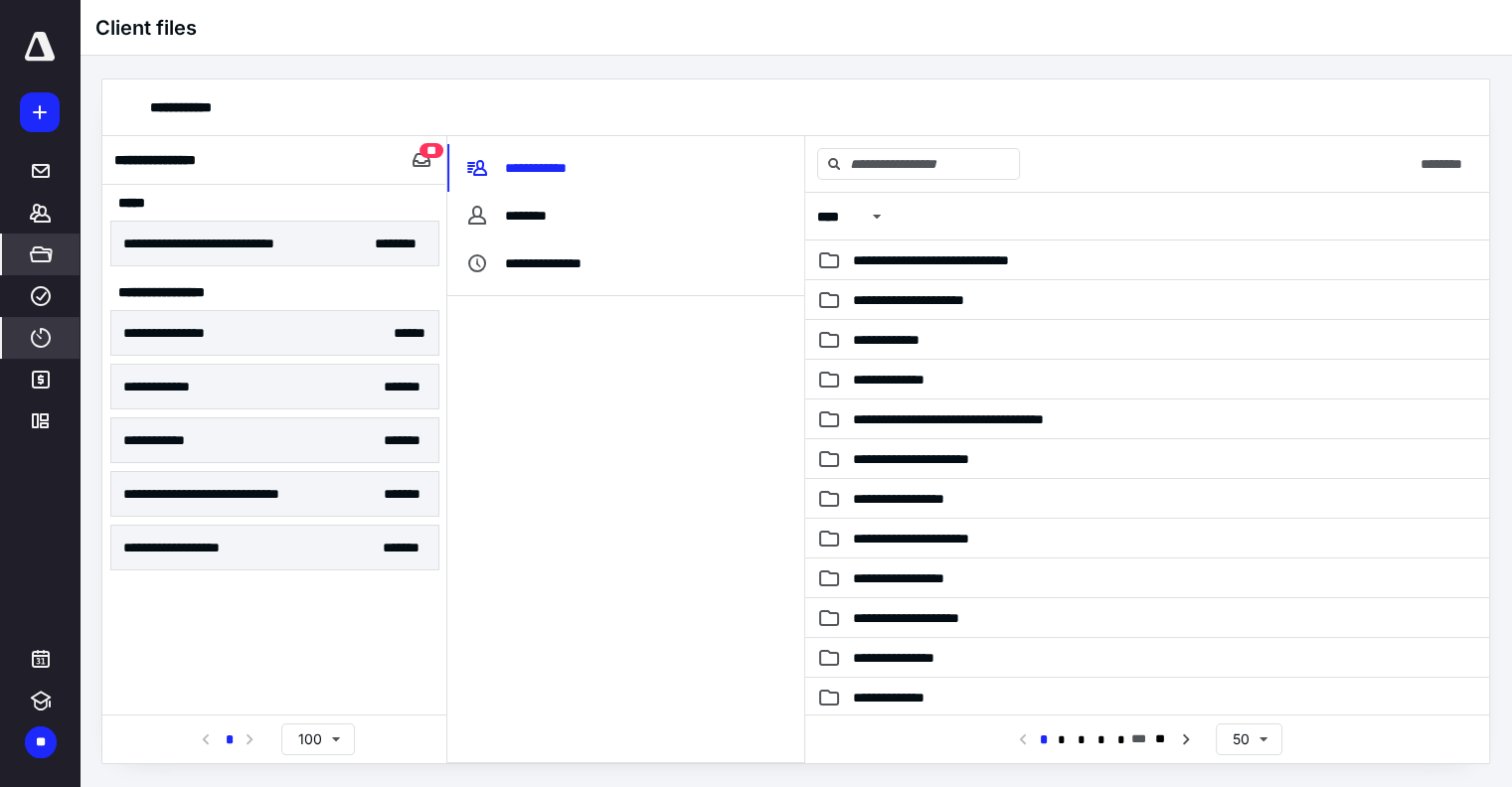 scroll, scrollTop: 0, scrollLeft: 0, axis: both 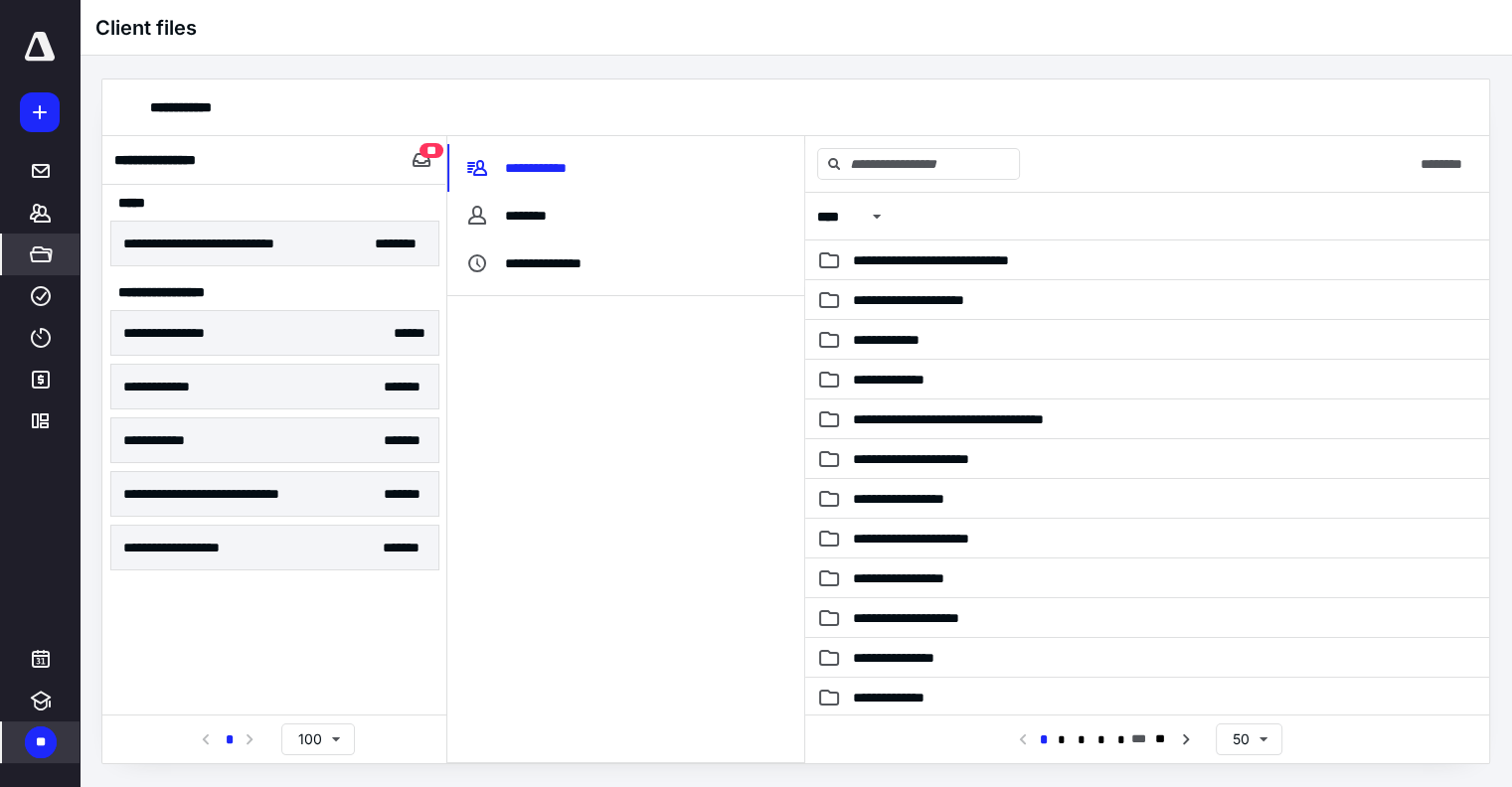 click on "**" at bounding box center [41, 742] 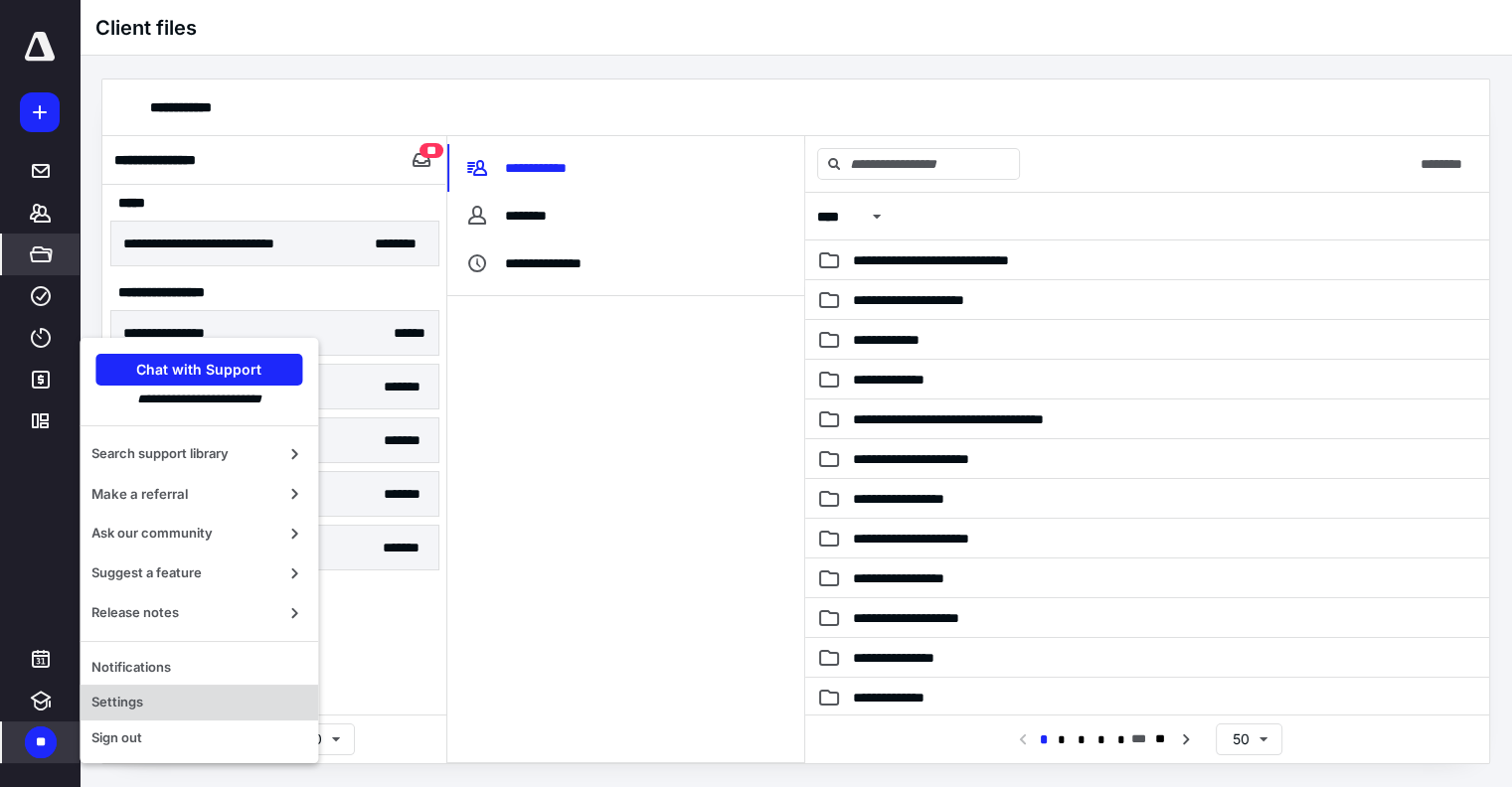 click on "Settings" at bounding box center (199, 703) 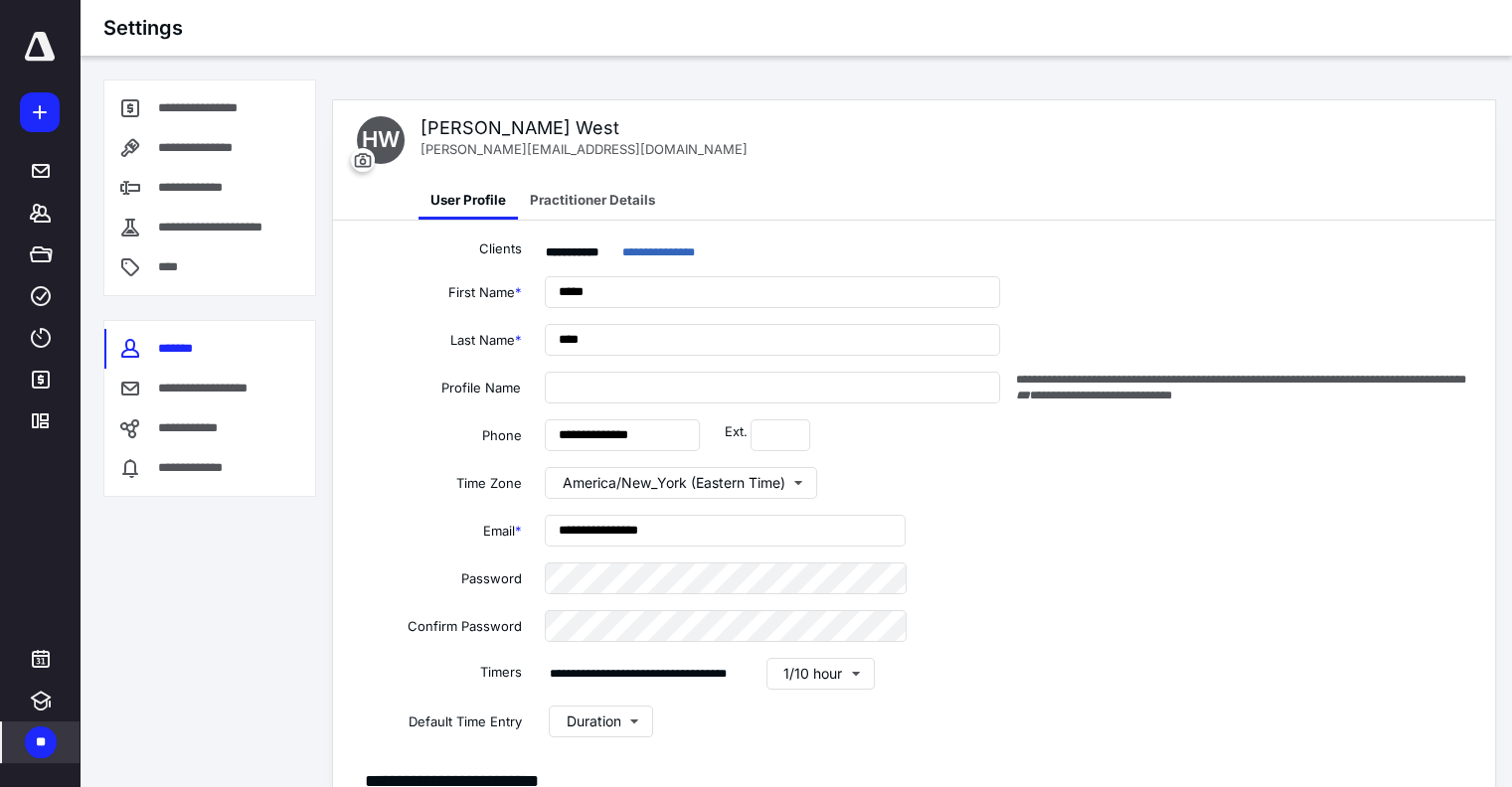type on "**********" 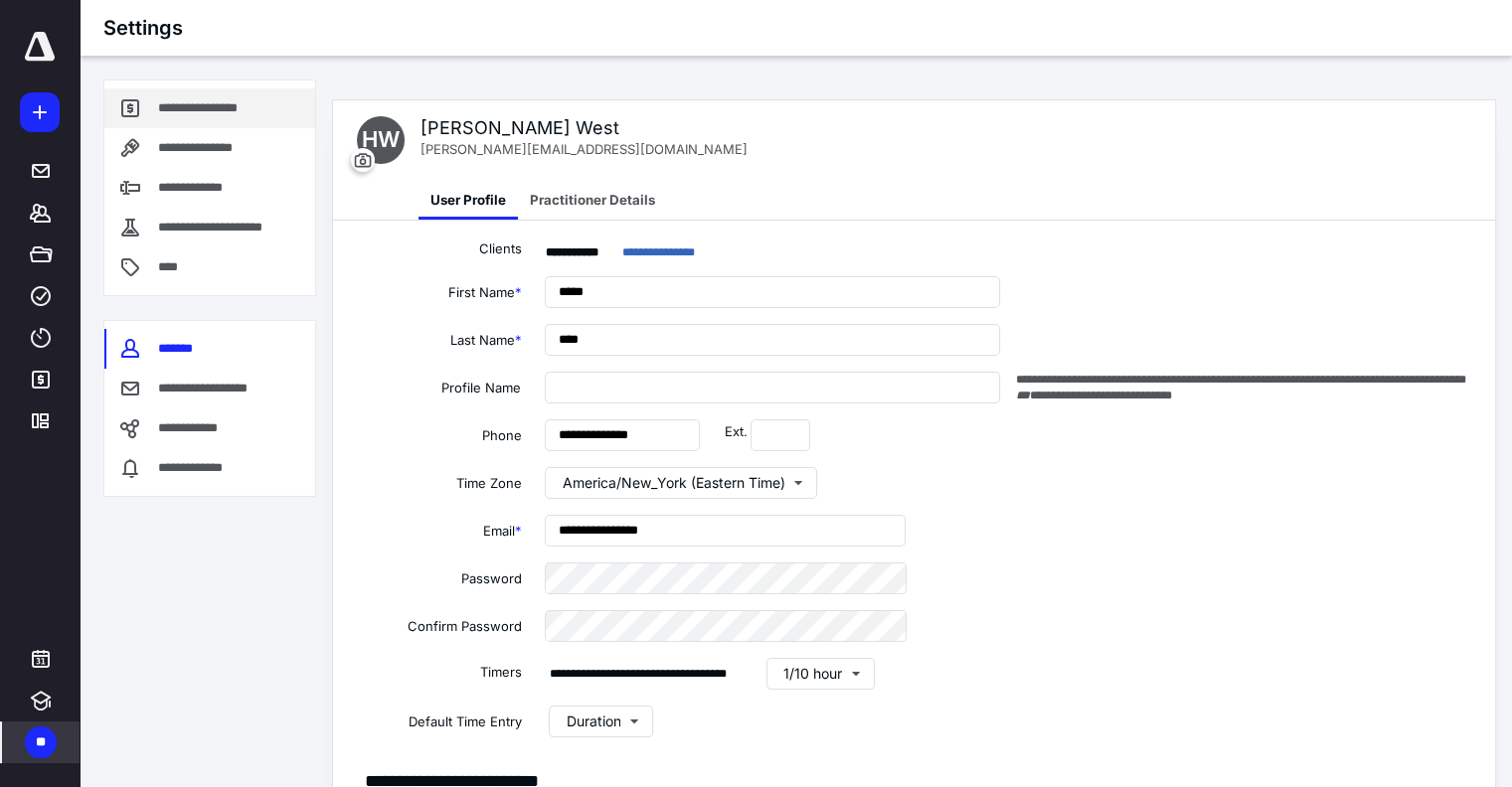 click on "**********" at bounding box center [203, 108] 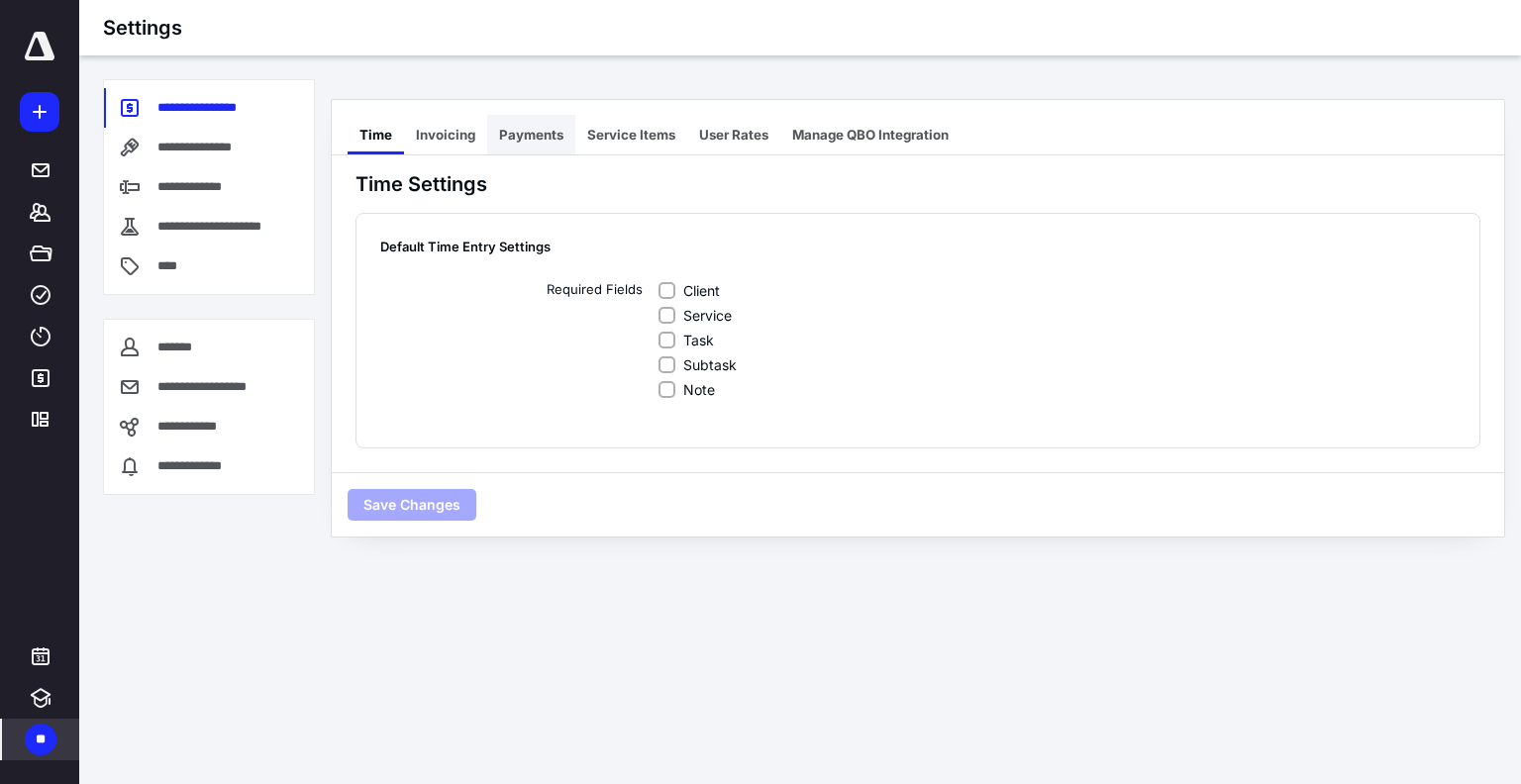 click on "Payments" at bounding box center [531, 135] 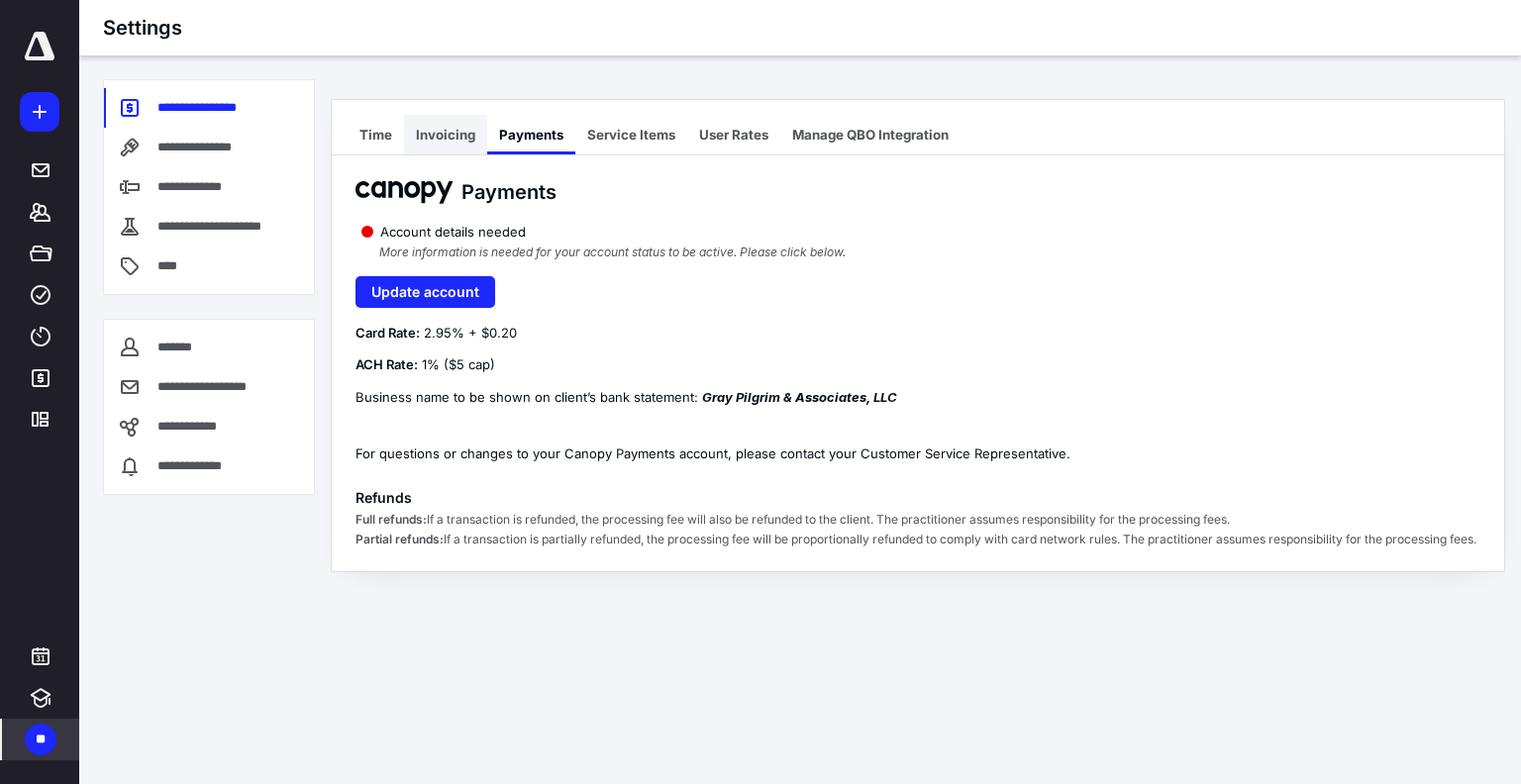 click on "Invoicing" at bounding box center (446, 135) 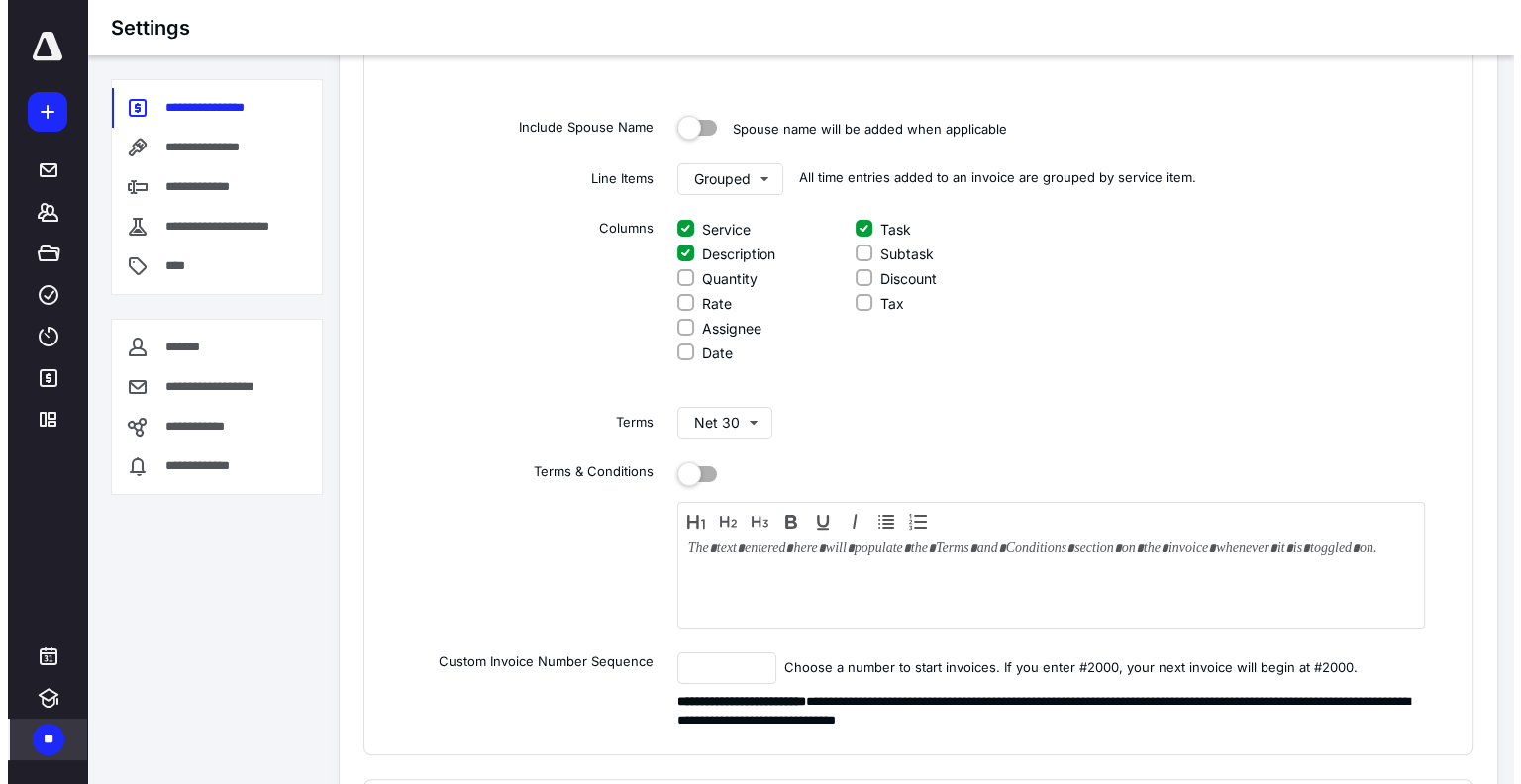 scroll, scrollTop: 0, scrollLeft: 0, axis: both 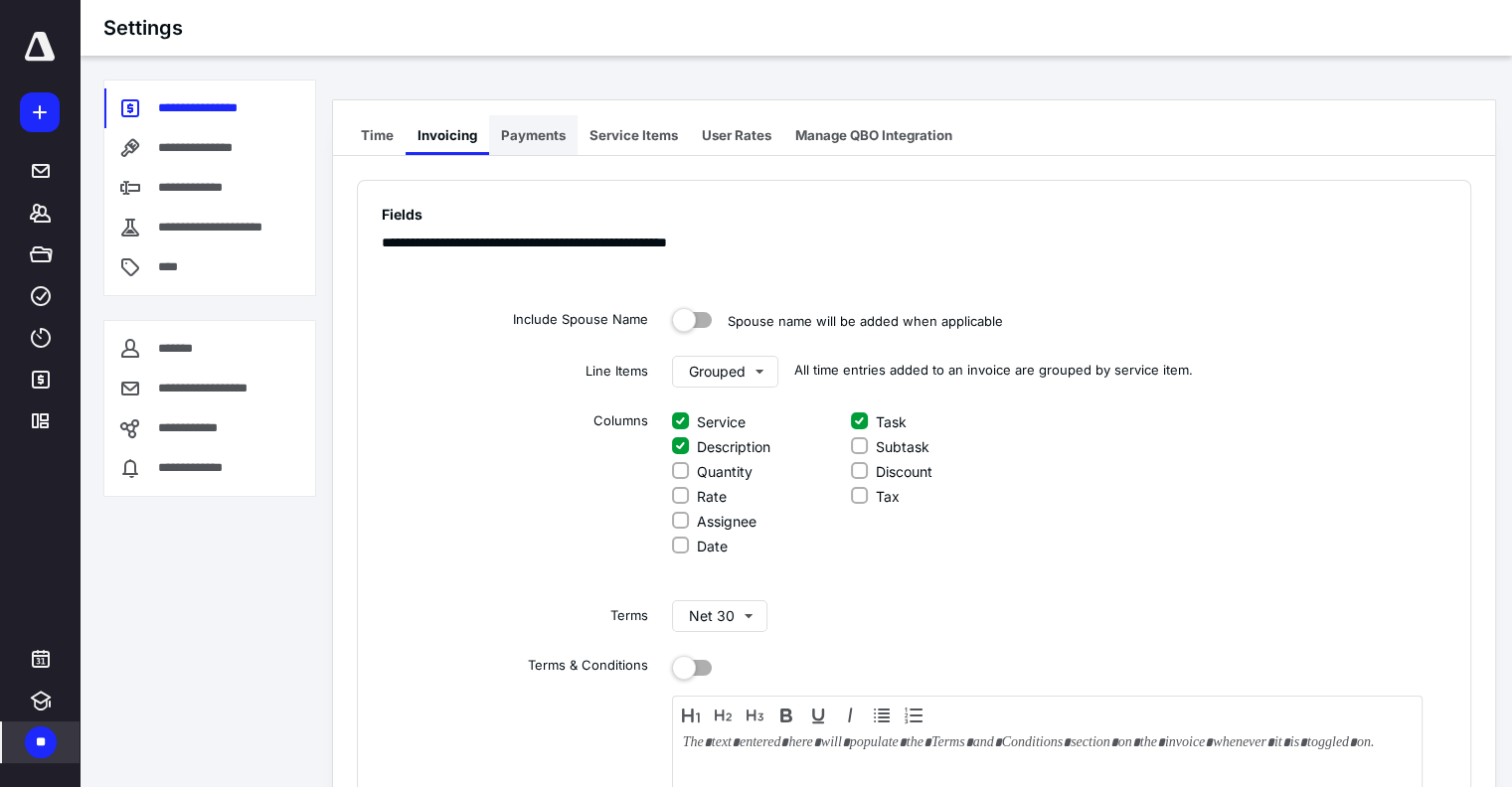 click on "Payments" at bounding box center [533, 135] 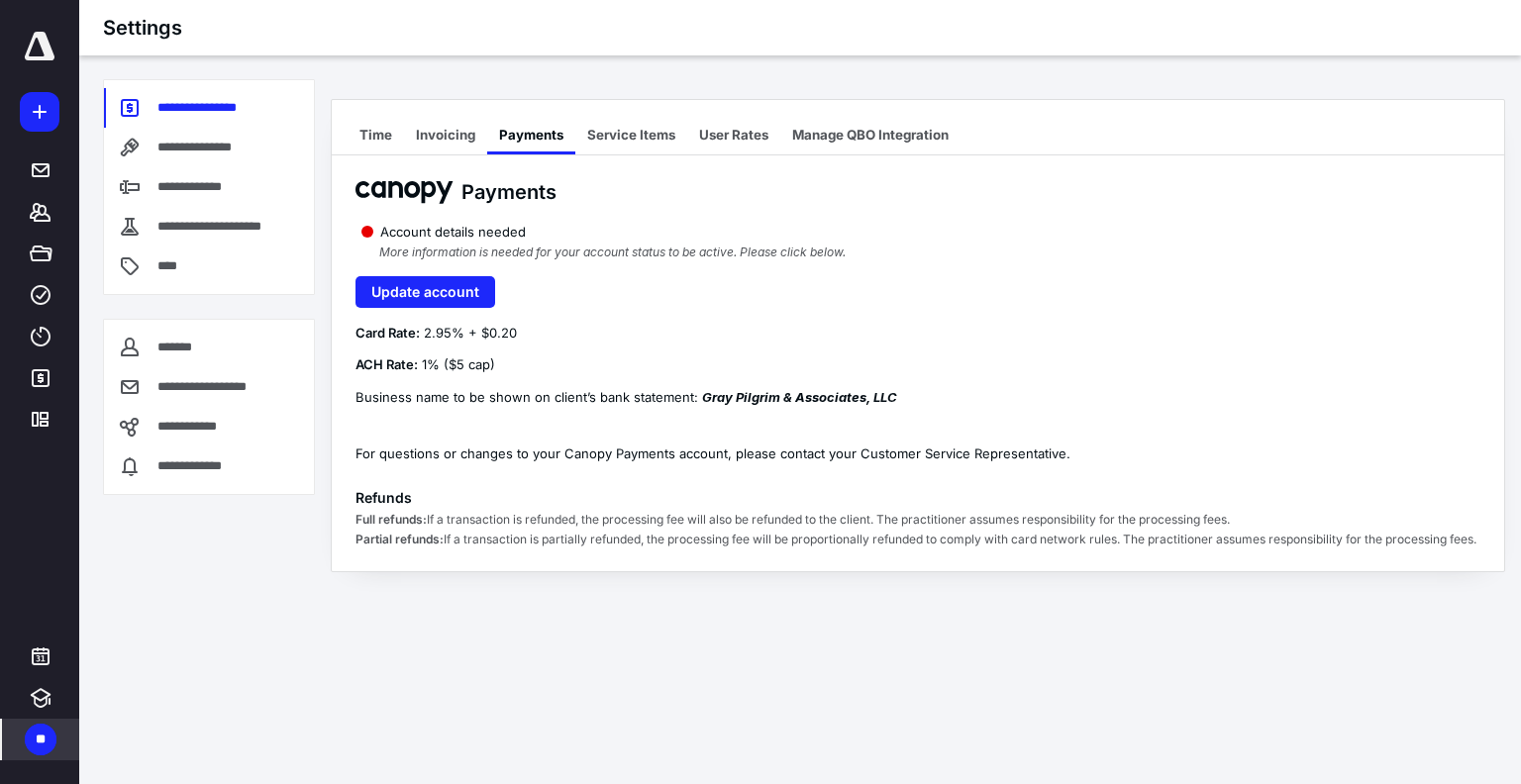 click on "**" at bounding box center [41, 739] 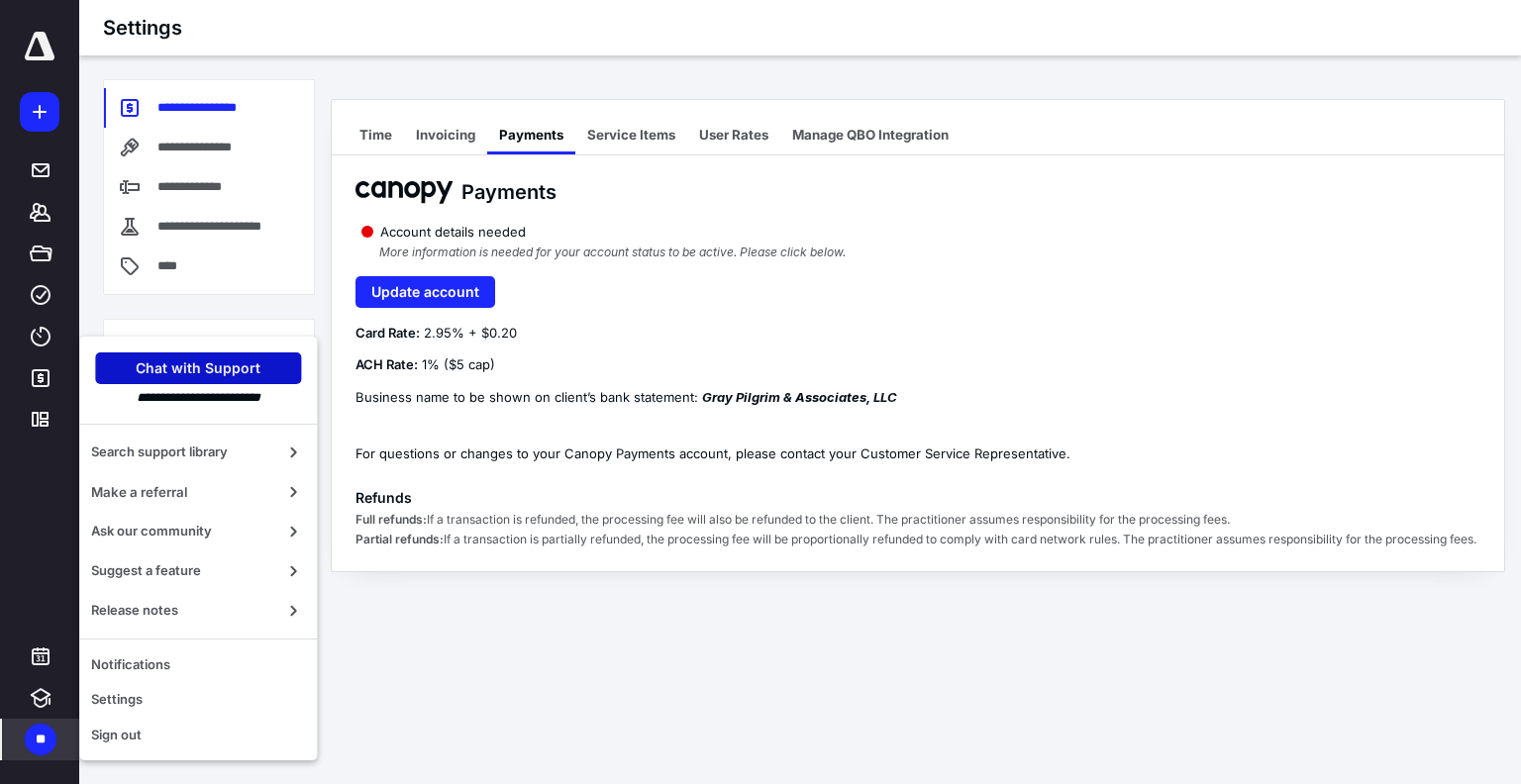 click on "Chat with Support" at bounding box center (198, 368) 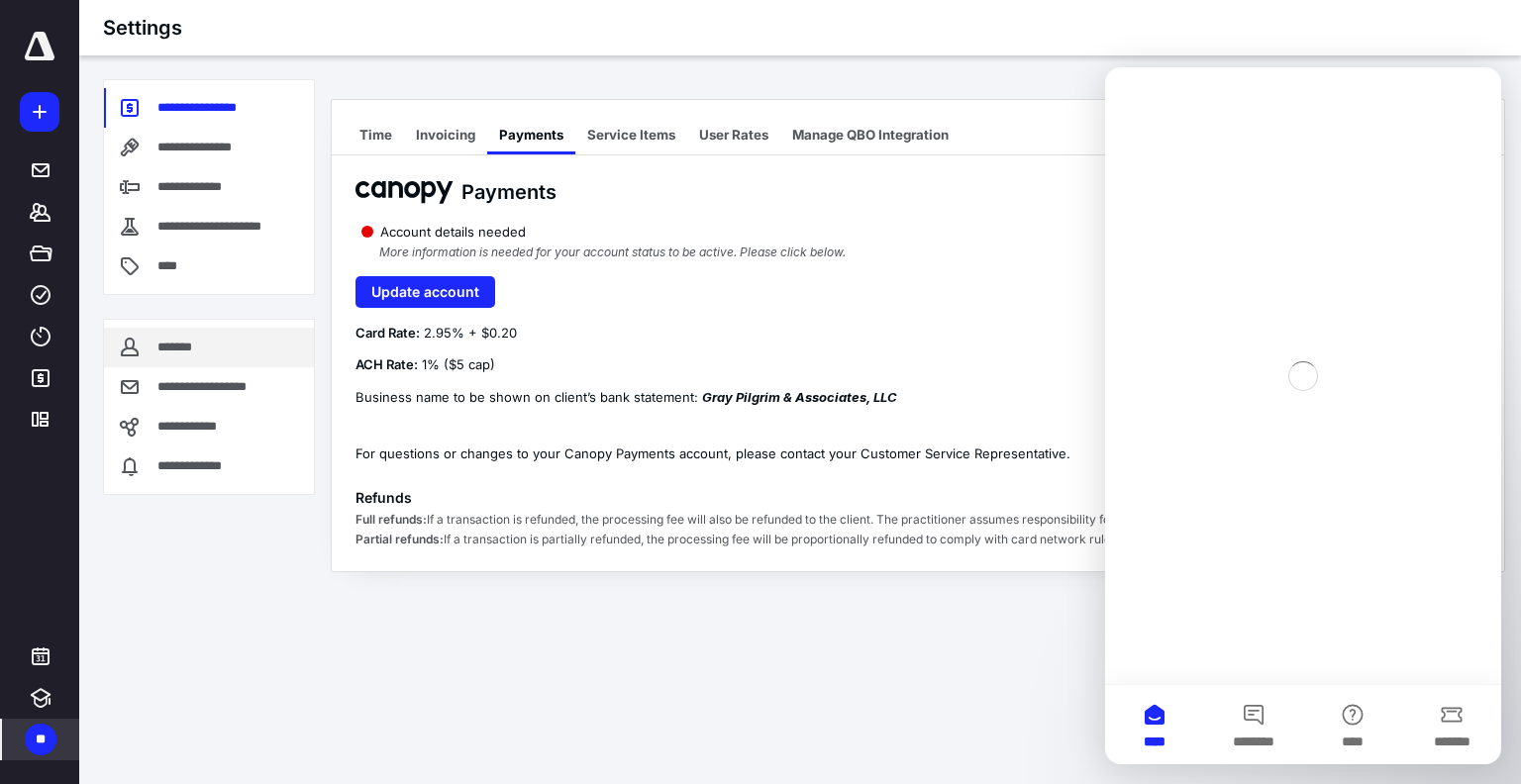 scroll, scrollTop: 0, scrollLeft: 0, axis: both 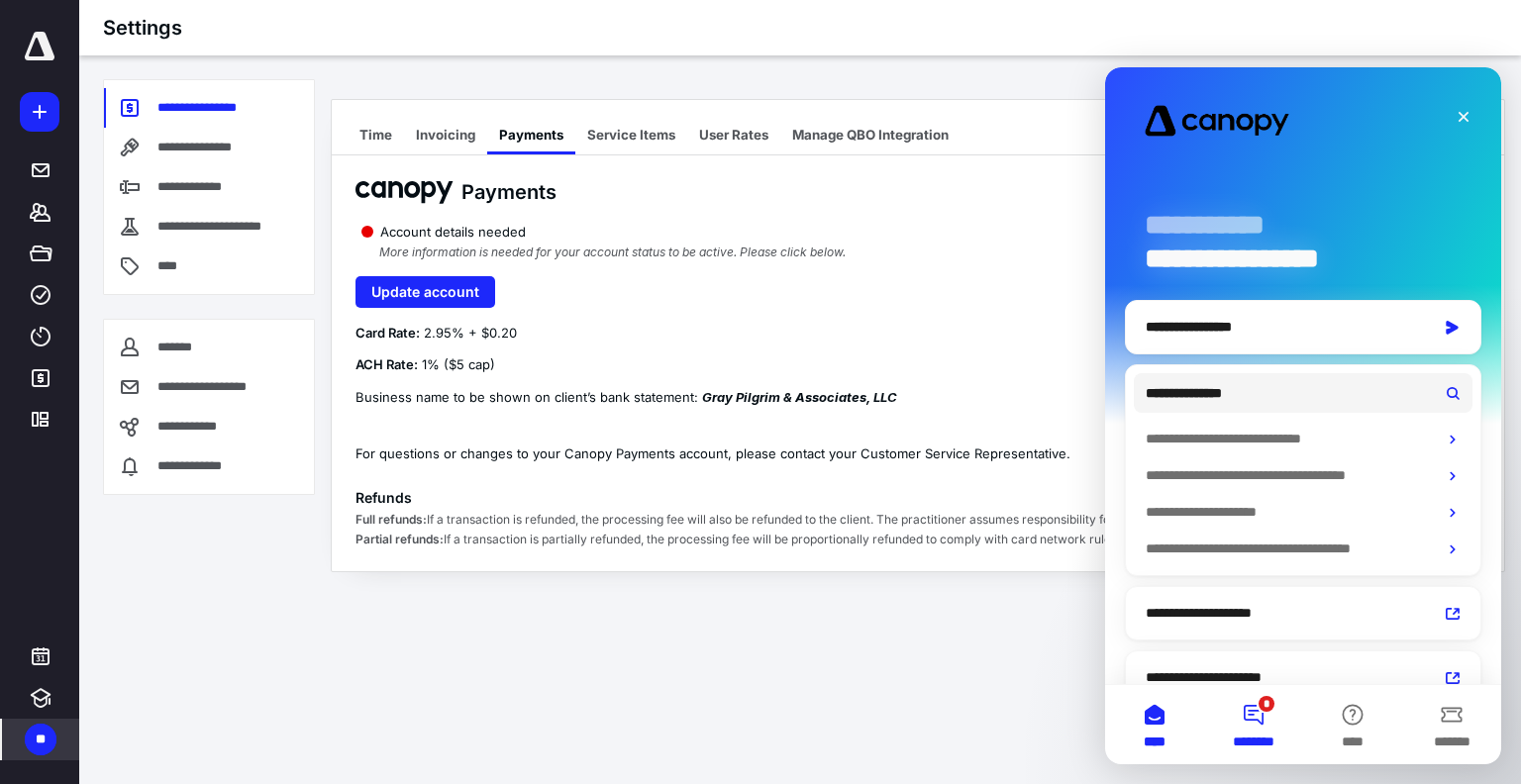click on "********" at bounding box center [1254, 741] 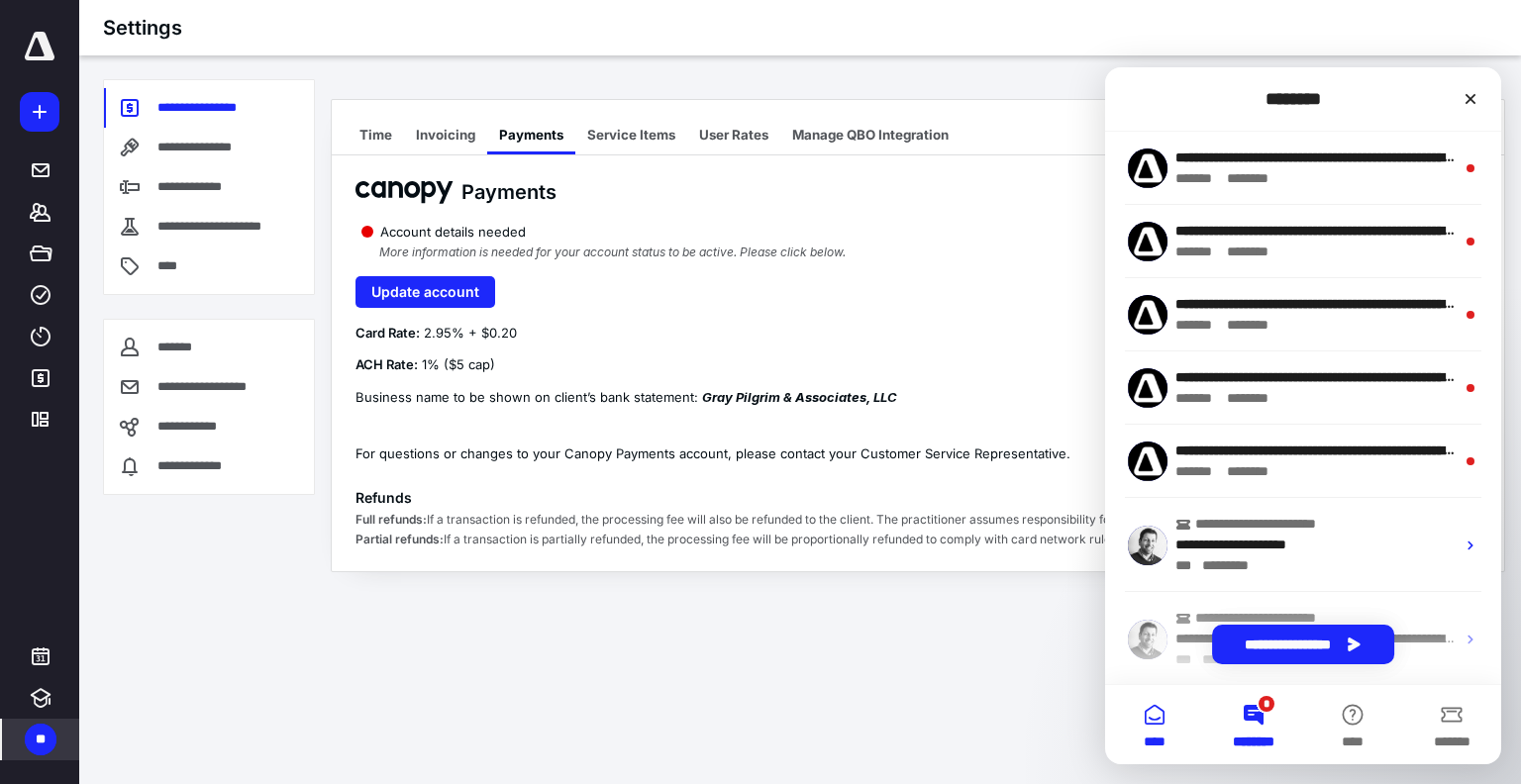 click on "****" at bounding box center (1155, 741) 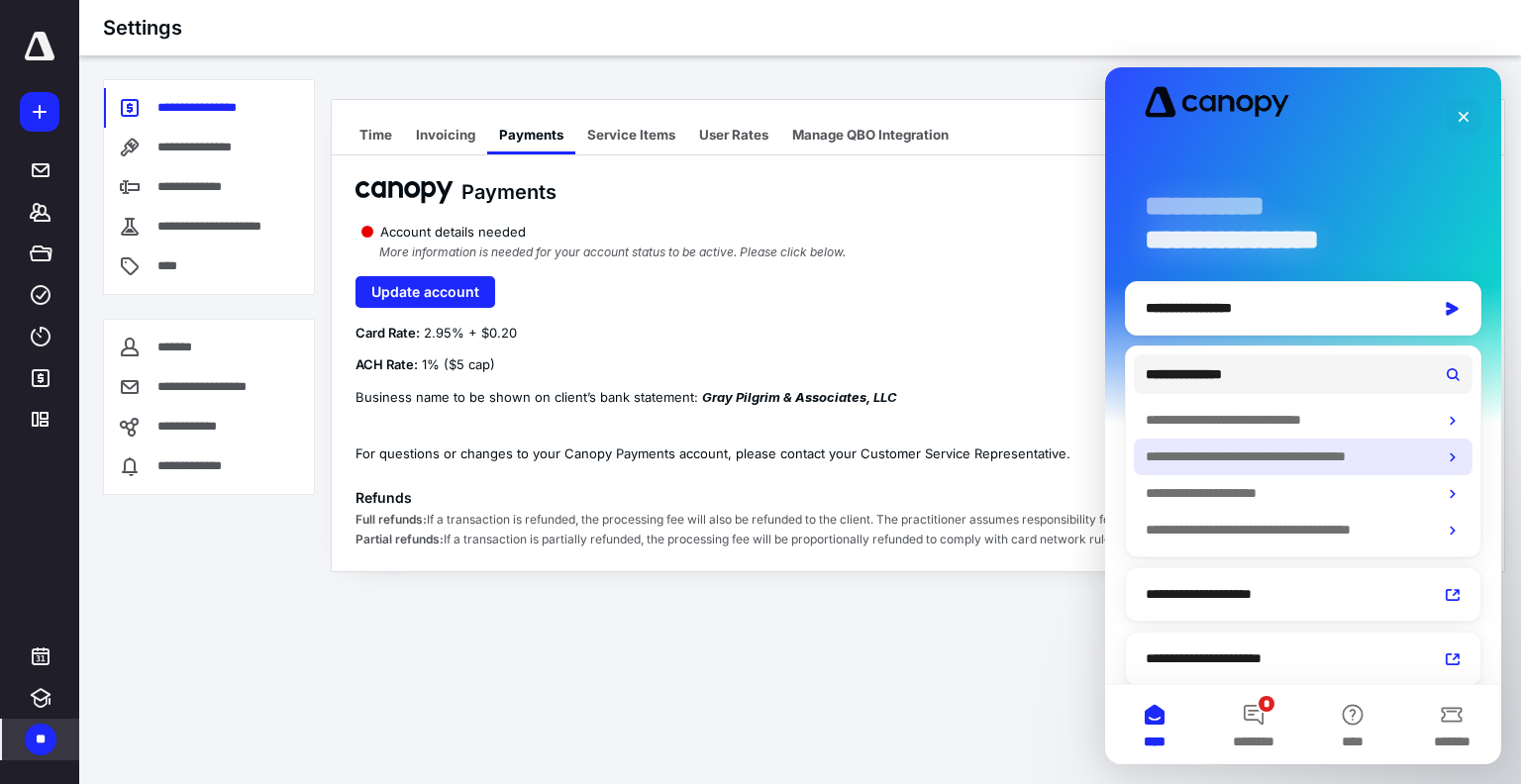 scroll, scrollTop: 29, scrollLeft: 0, axis: vertical 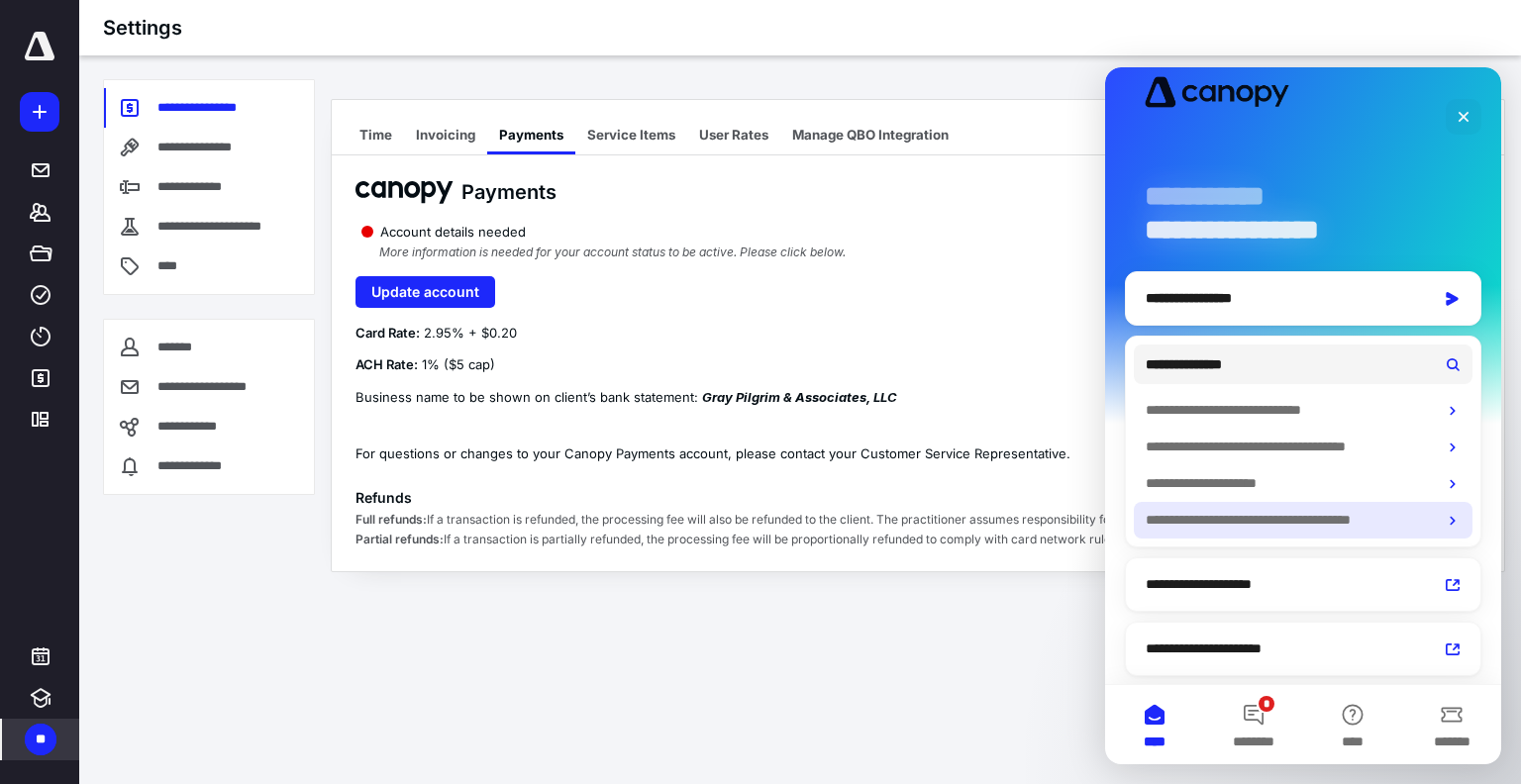 click on "**********" at bounding box center (1286, 520) 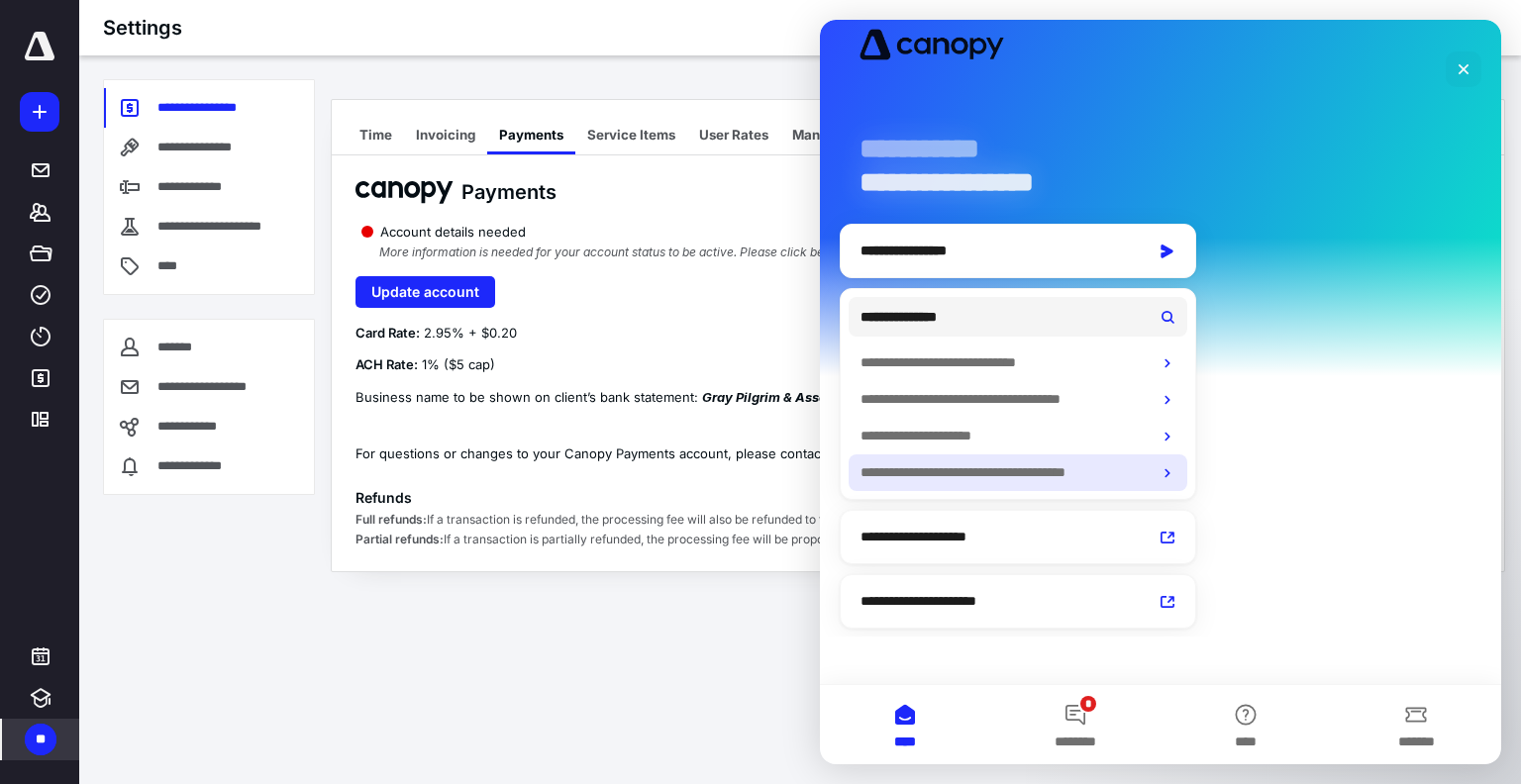 scroll, scrollTop: 0, scrollLeft: 0, axis: both 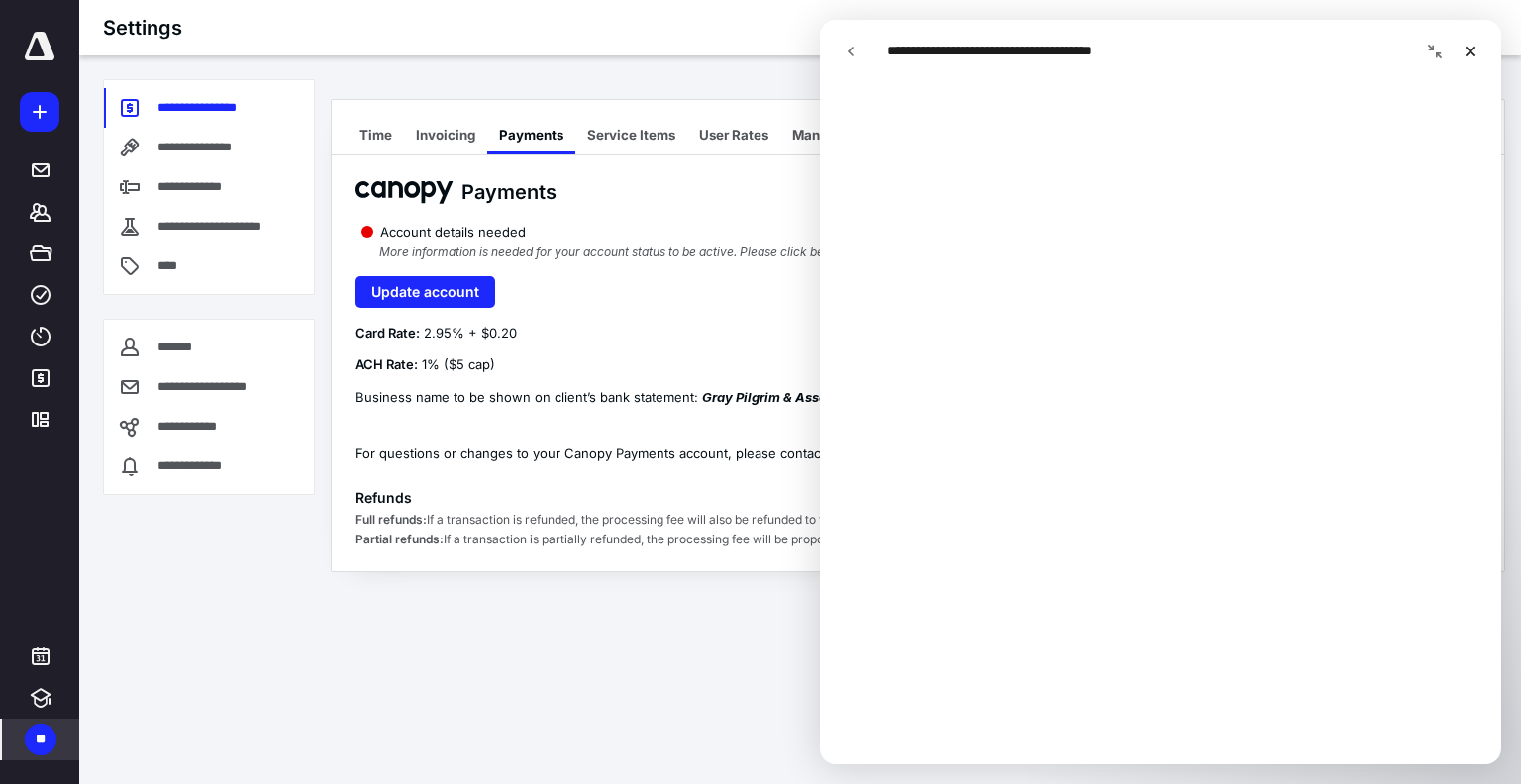 click on "**********" at bounding box center [760, 392] 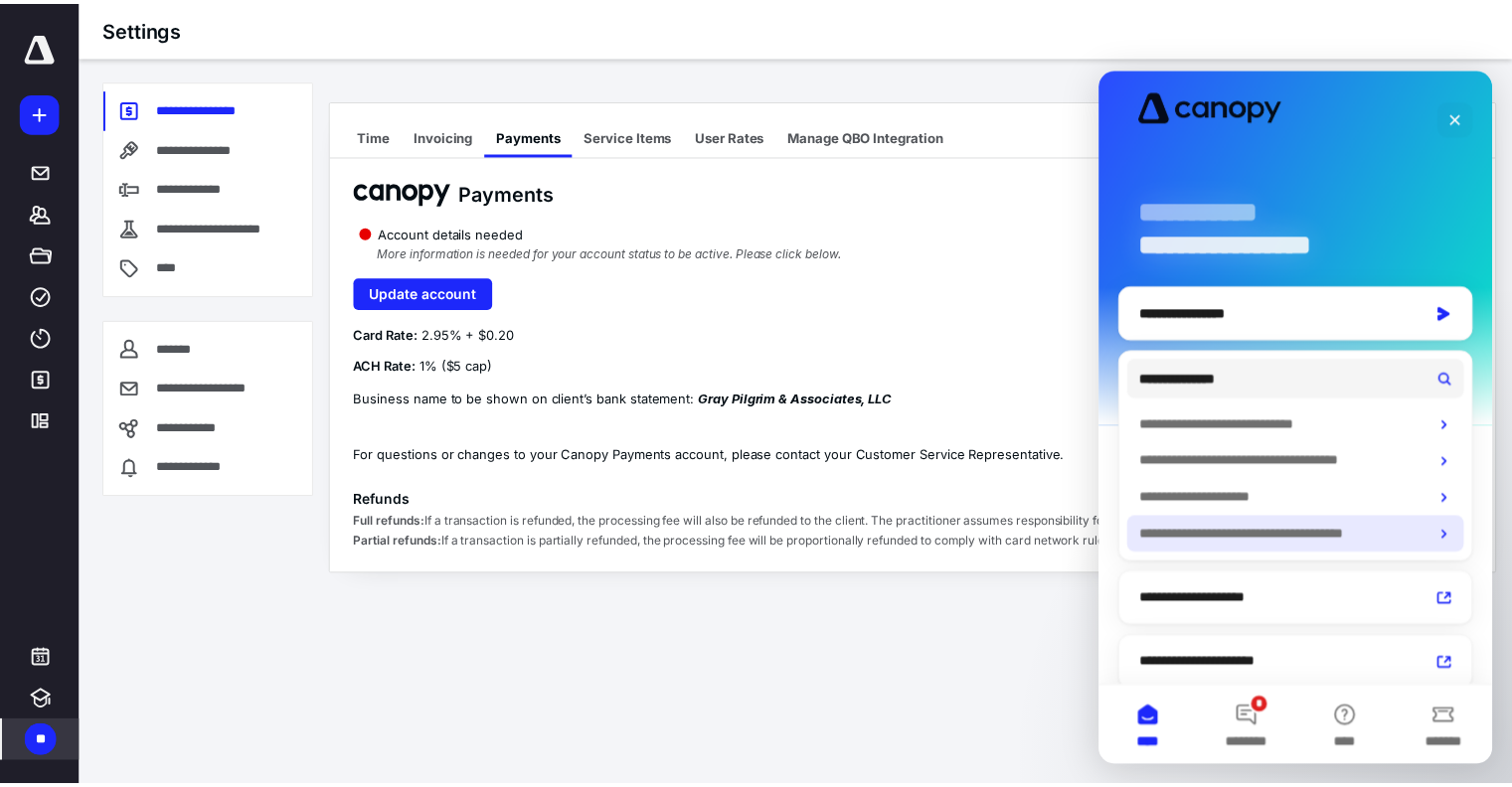 scroll, scrollTop: 29, scrollLeft: 0, axis: vertical 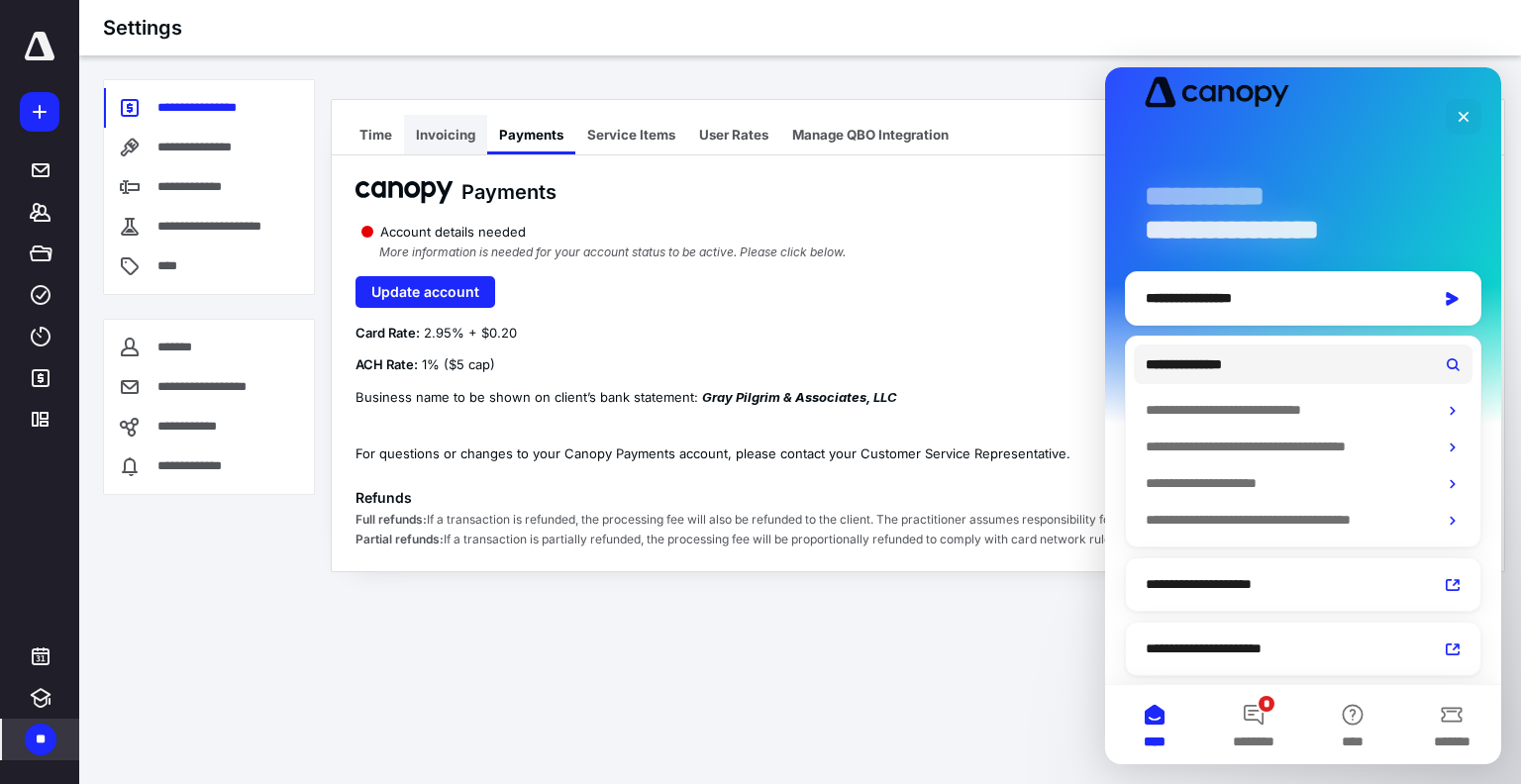 click on "Invoicing" at bounding box center (446, 135) 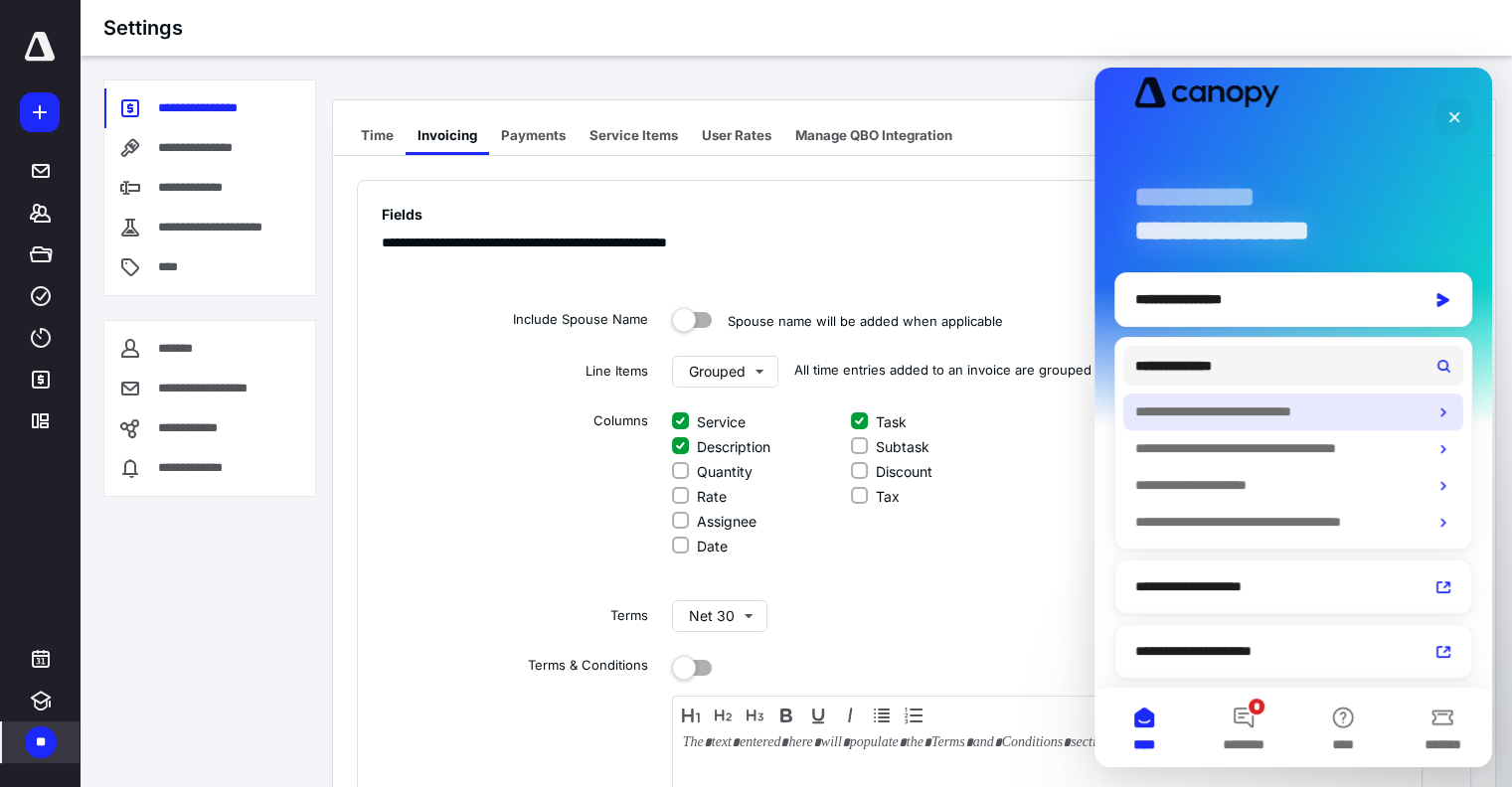 click on "**********" at bounding box center [1276, 411] 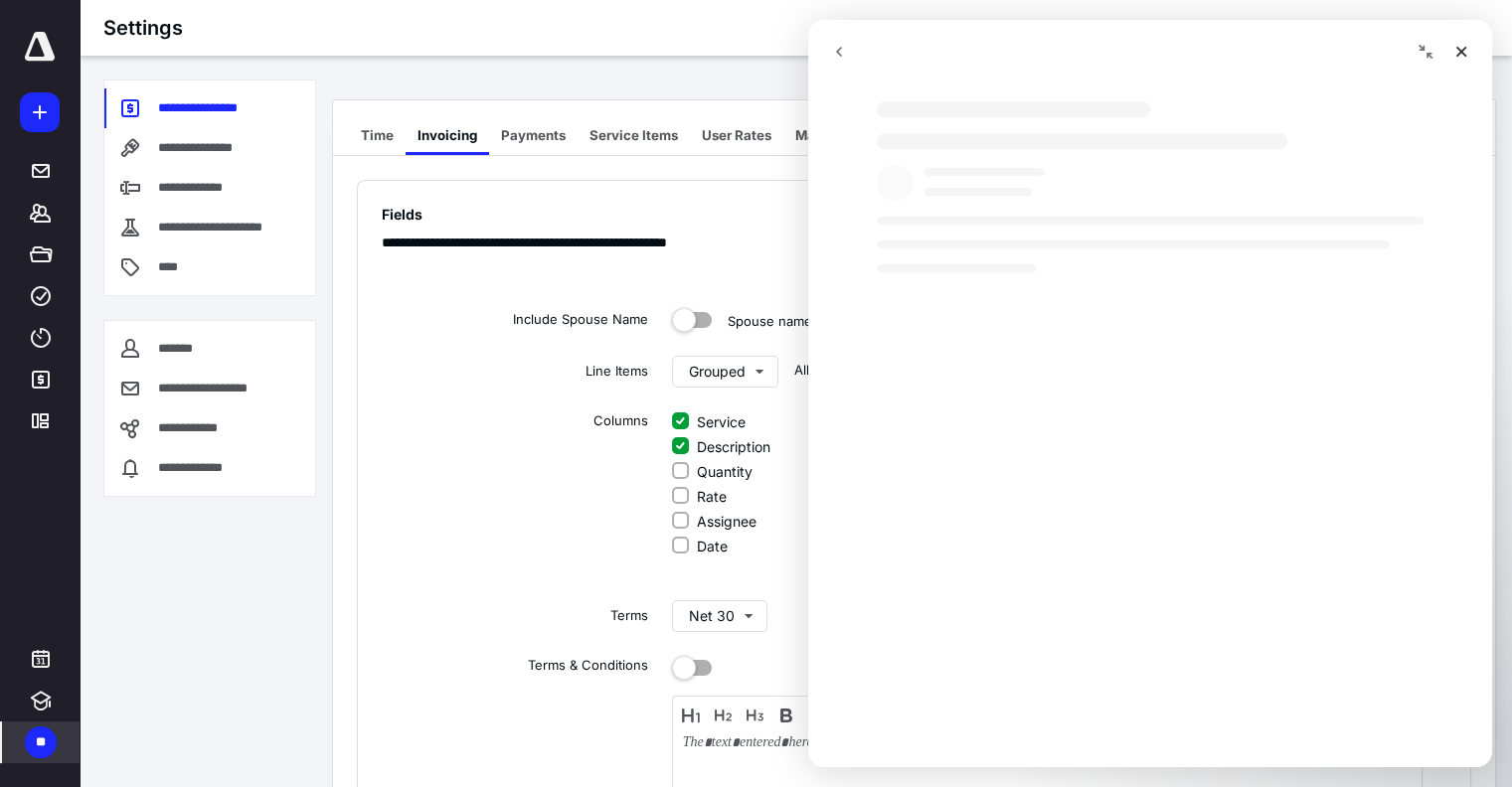 scroll, scrollTop: 0, scrollLeft: 0, axis: both 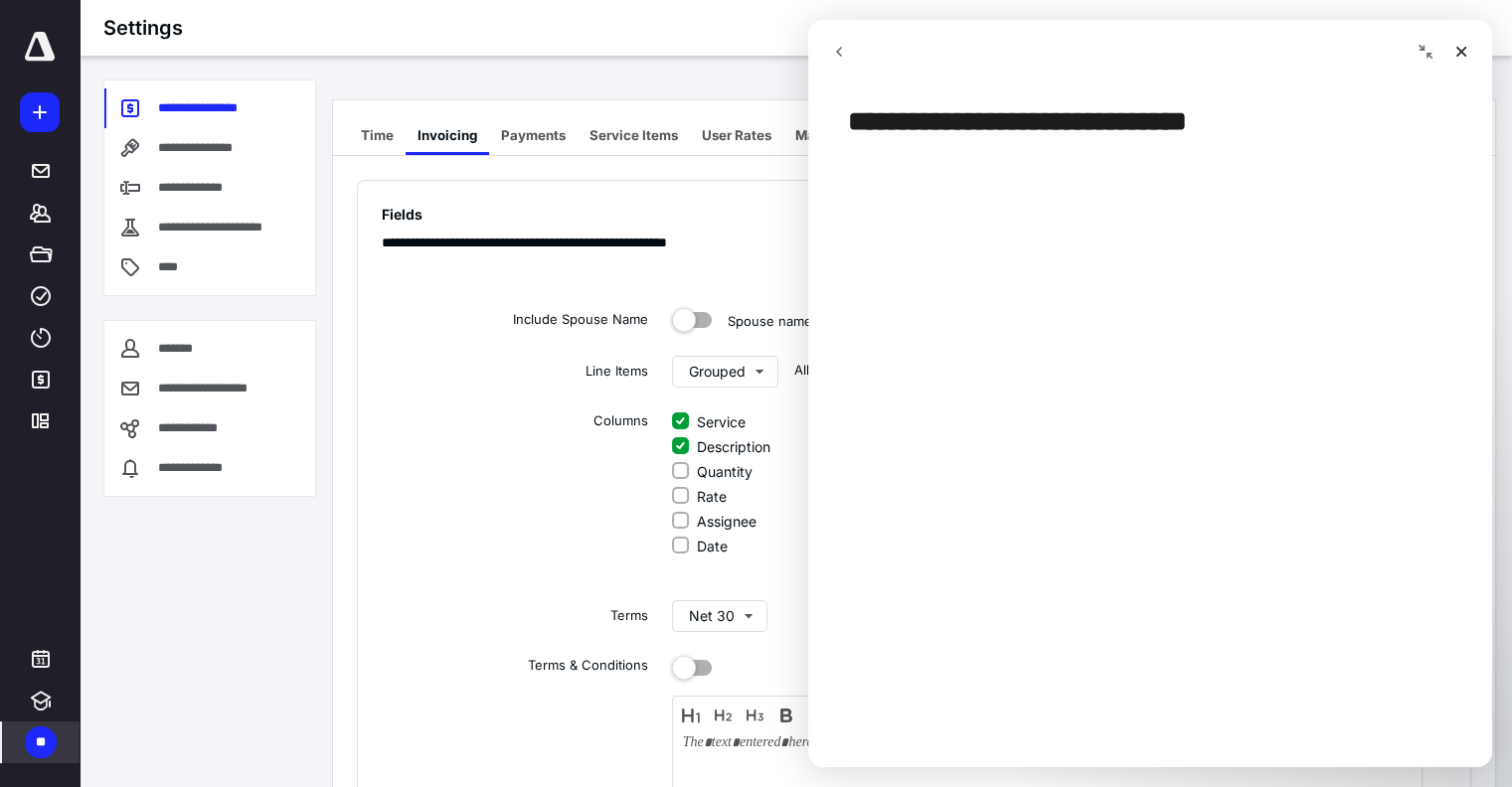 click 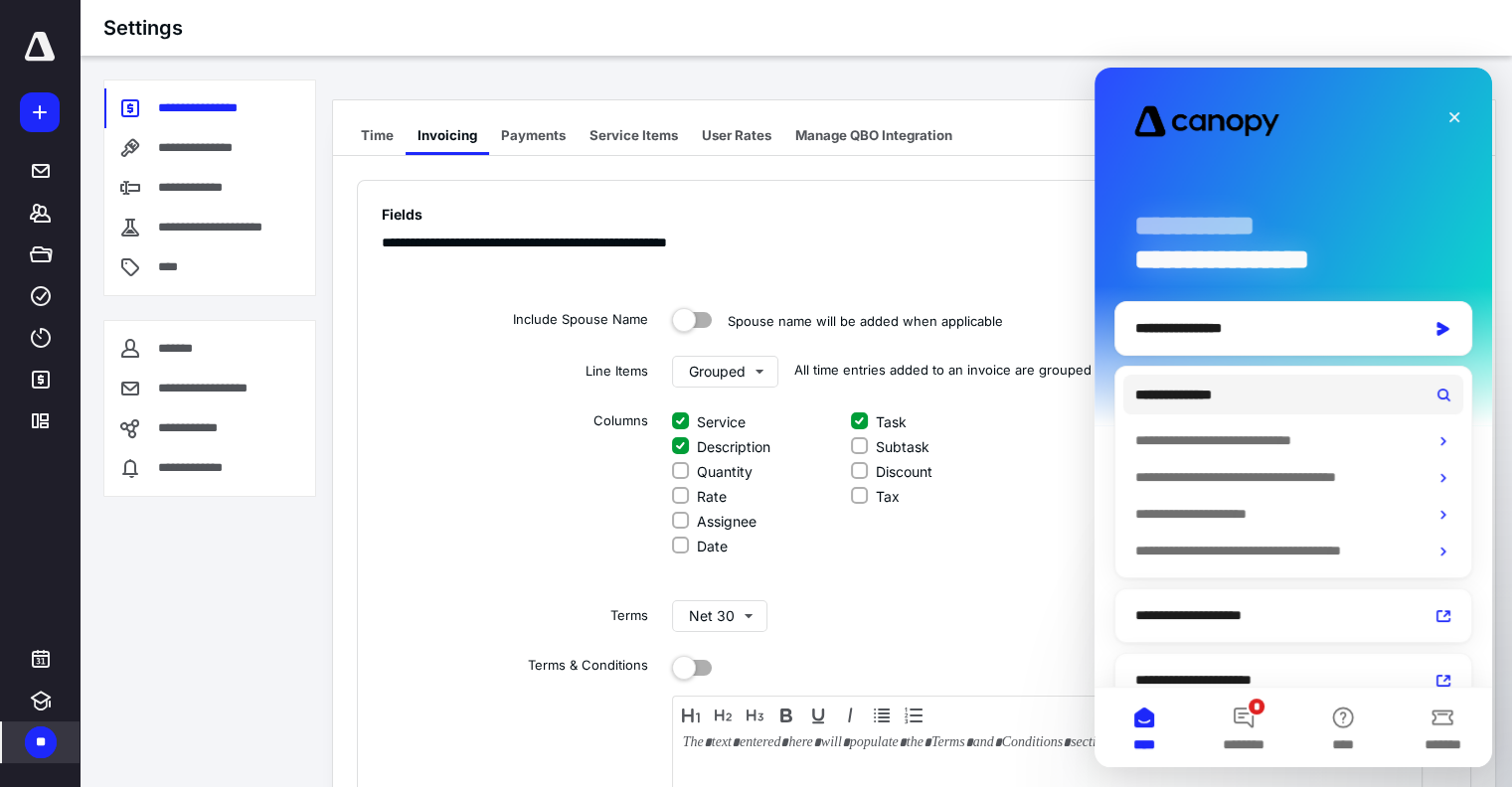 click on "**********" at bounding box center (210, 421) 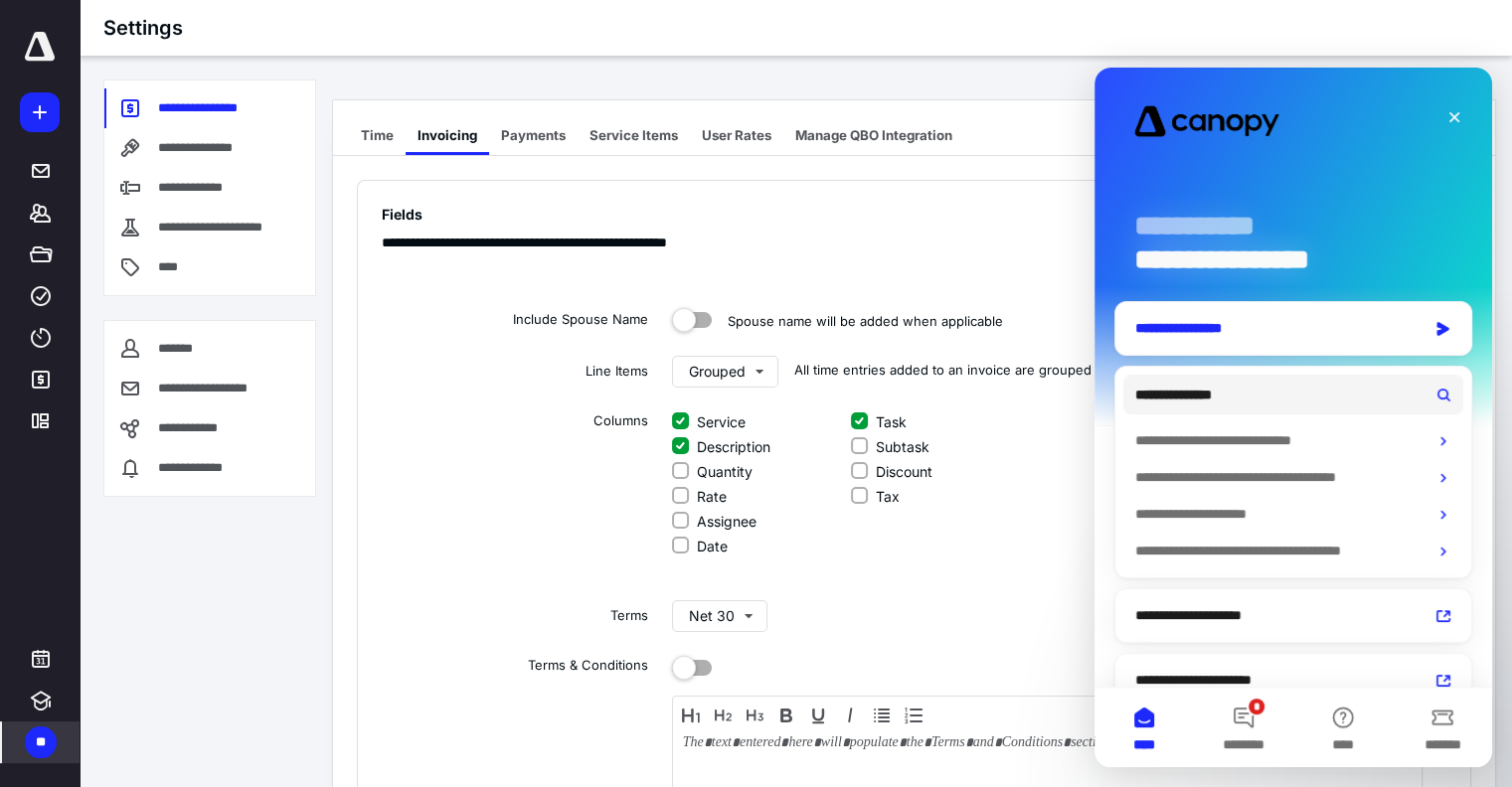 click on "**********" at bounding box center (1275, 328) 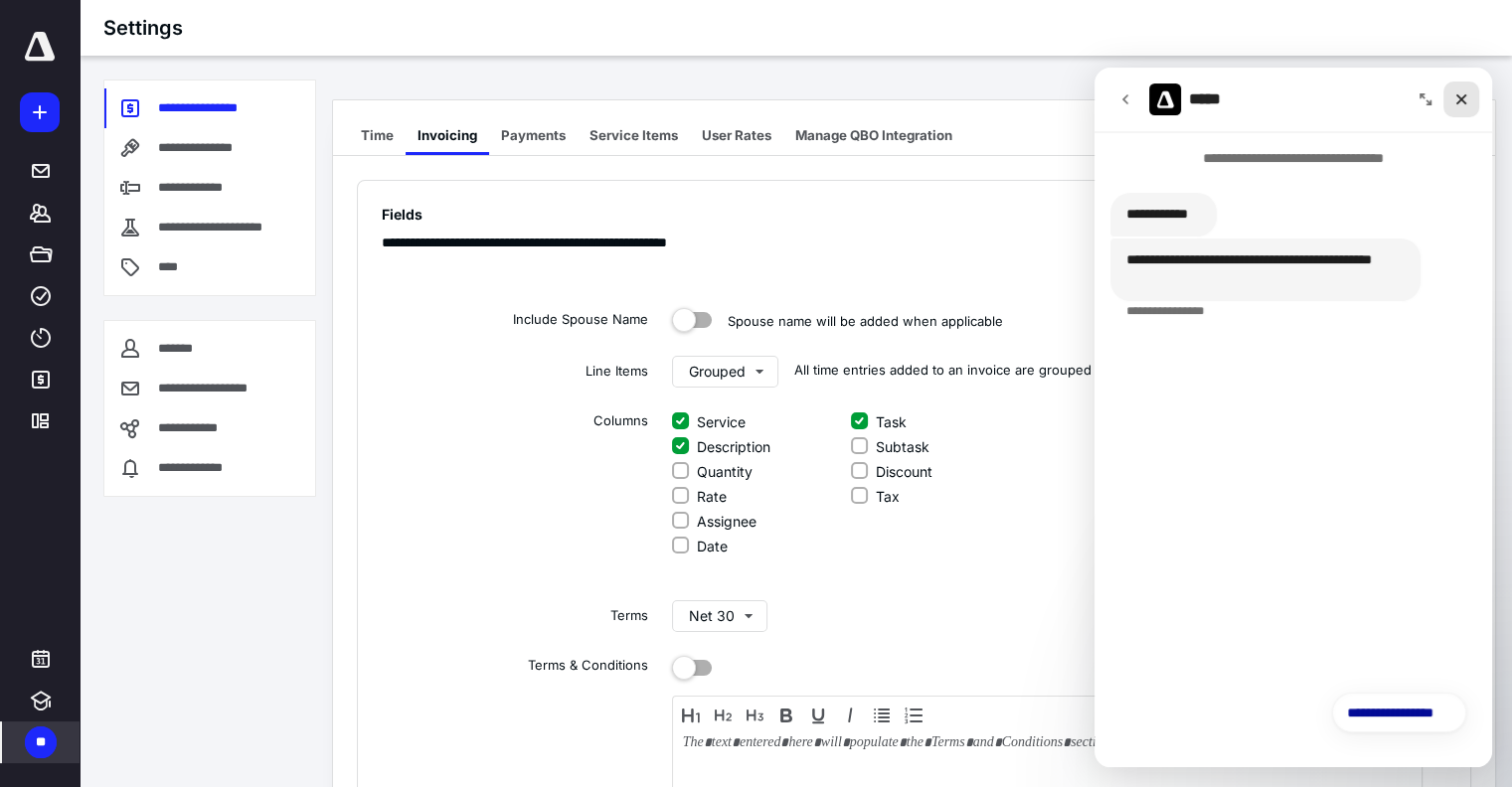 click 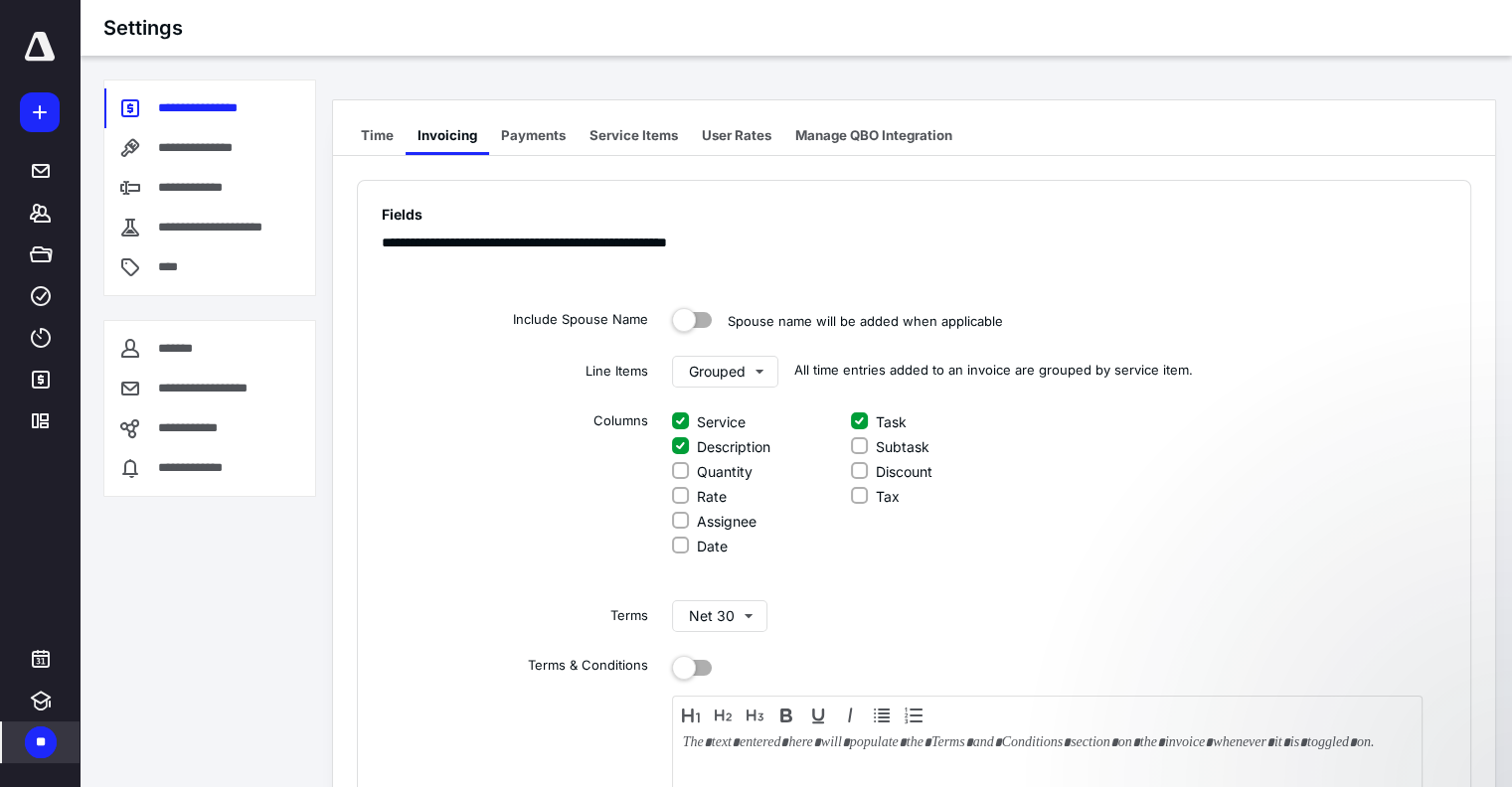 scroll, scrollTop: 0, scrollLeft: 0, axis: both 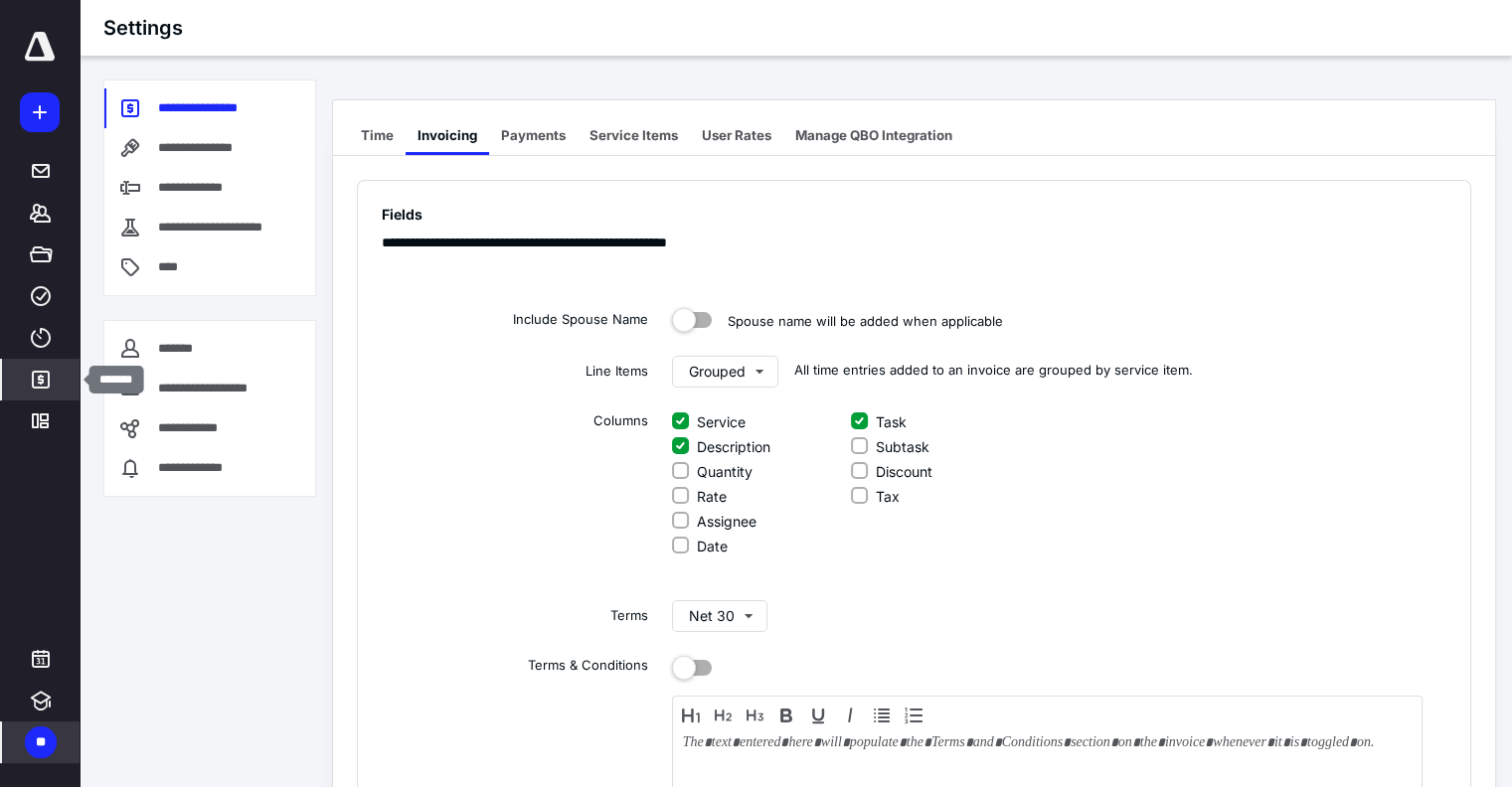click 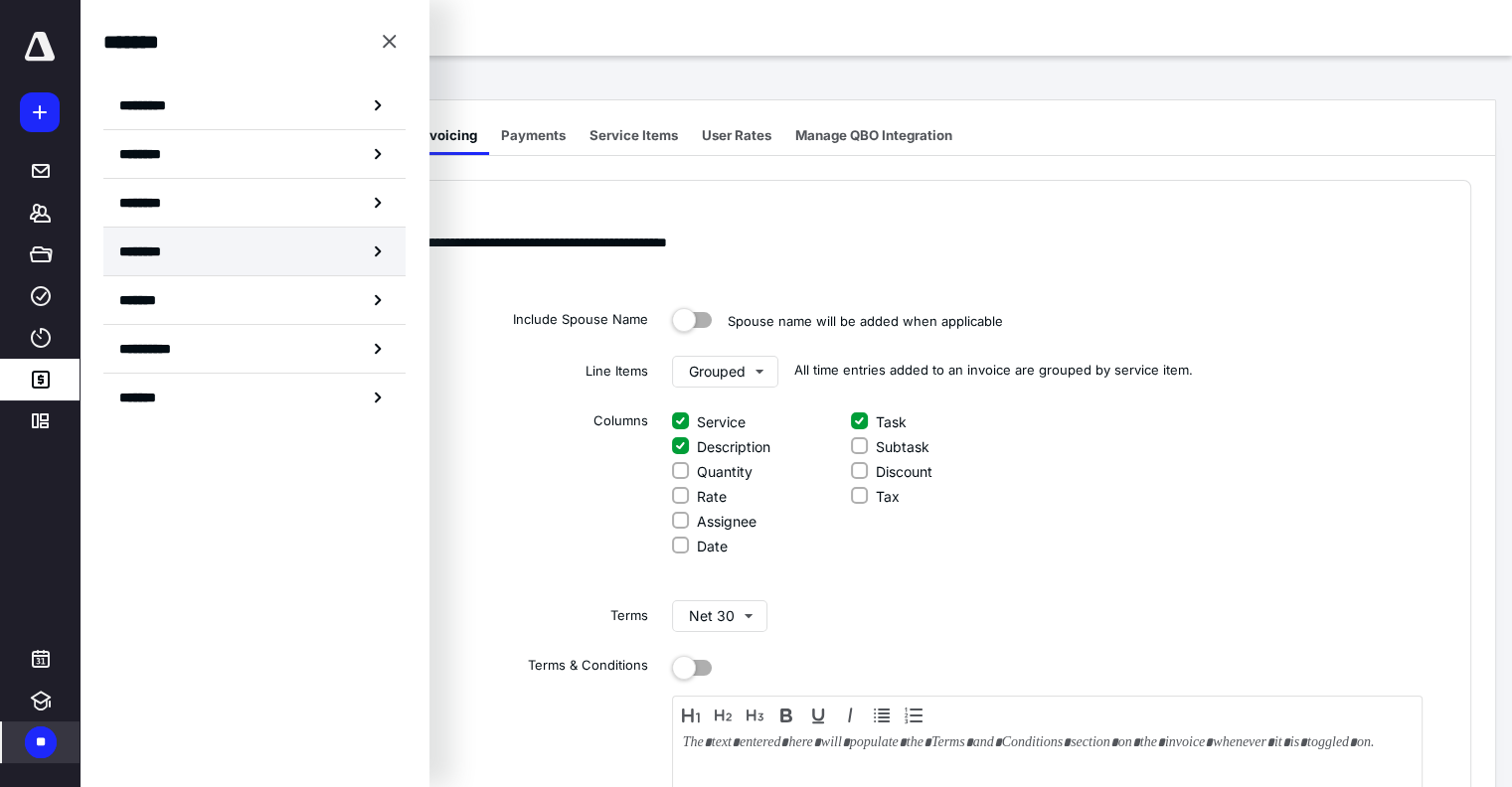 click 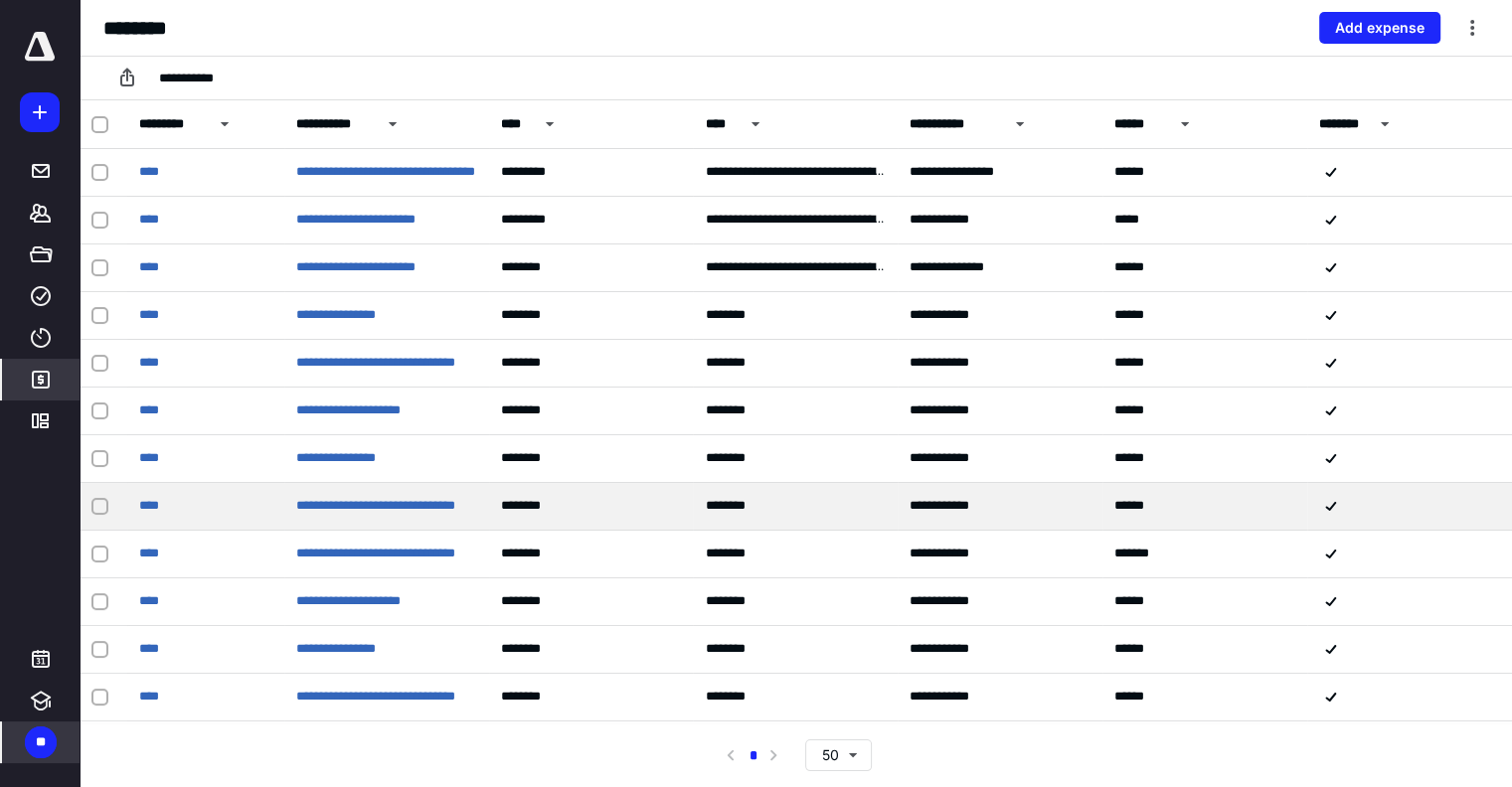 scroll, scrollTop: 141, scrollLeft: 0, axis: vertical 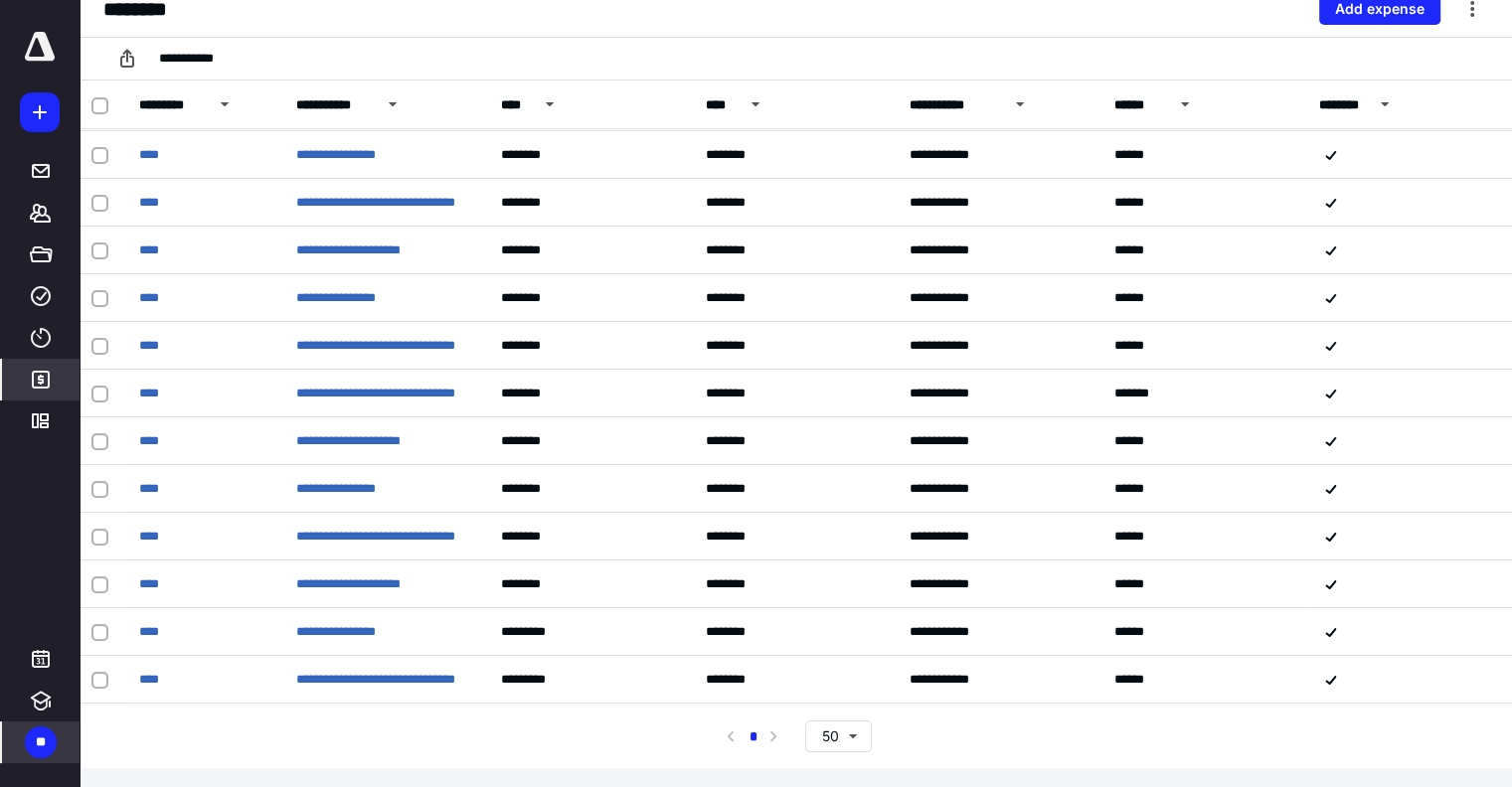 click 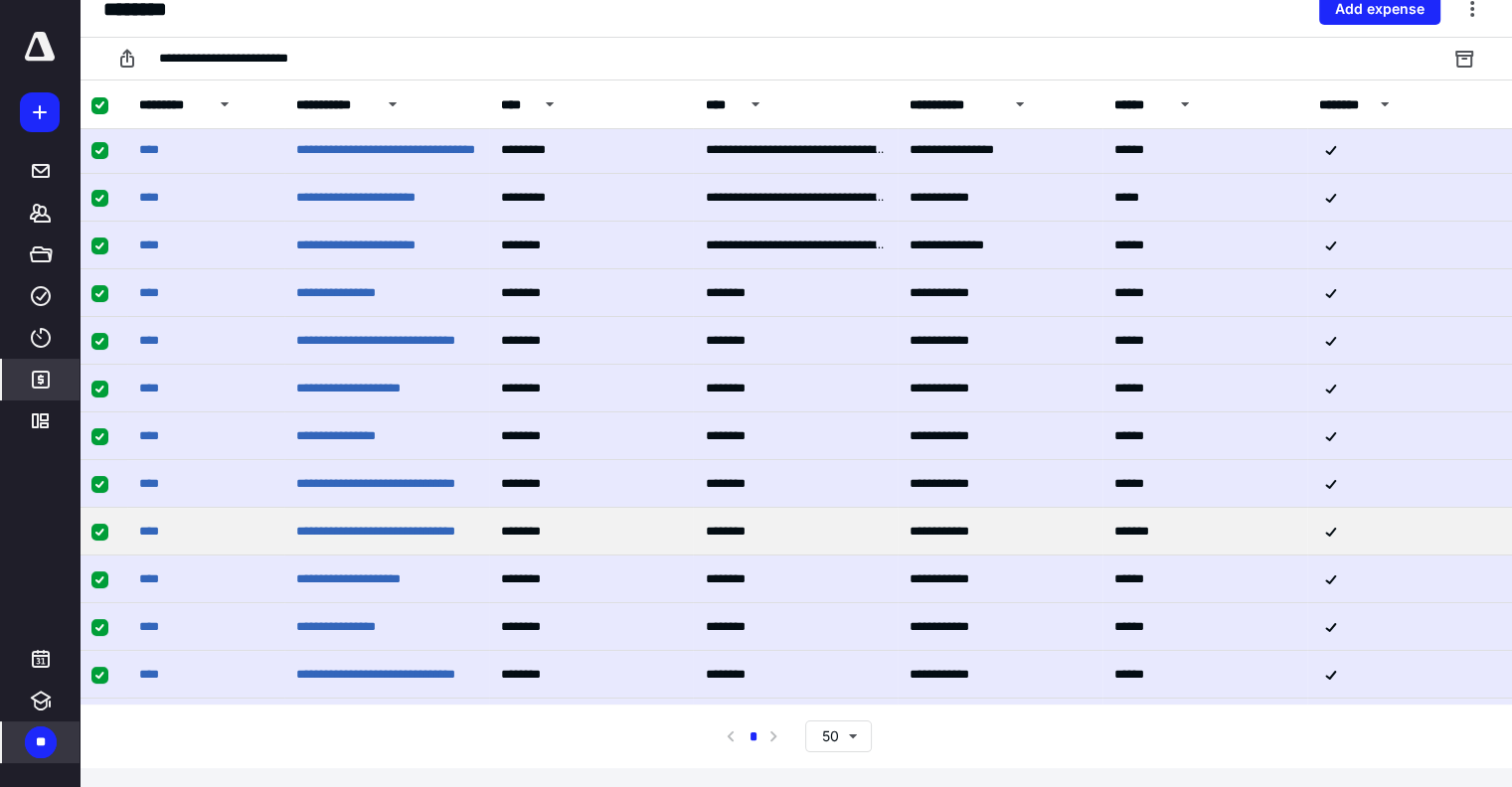 scroll, scrollTop: 0, scrollLeft: 0, axis: both 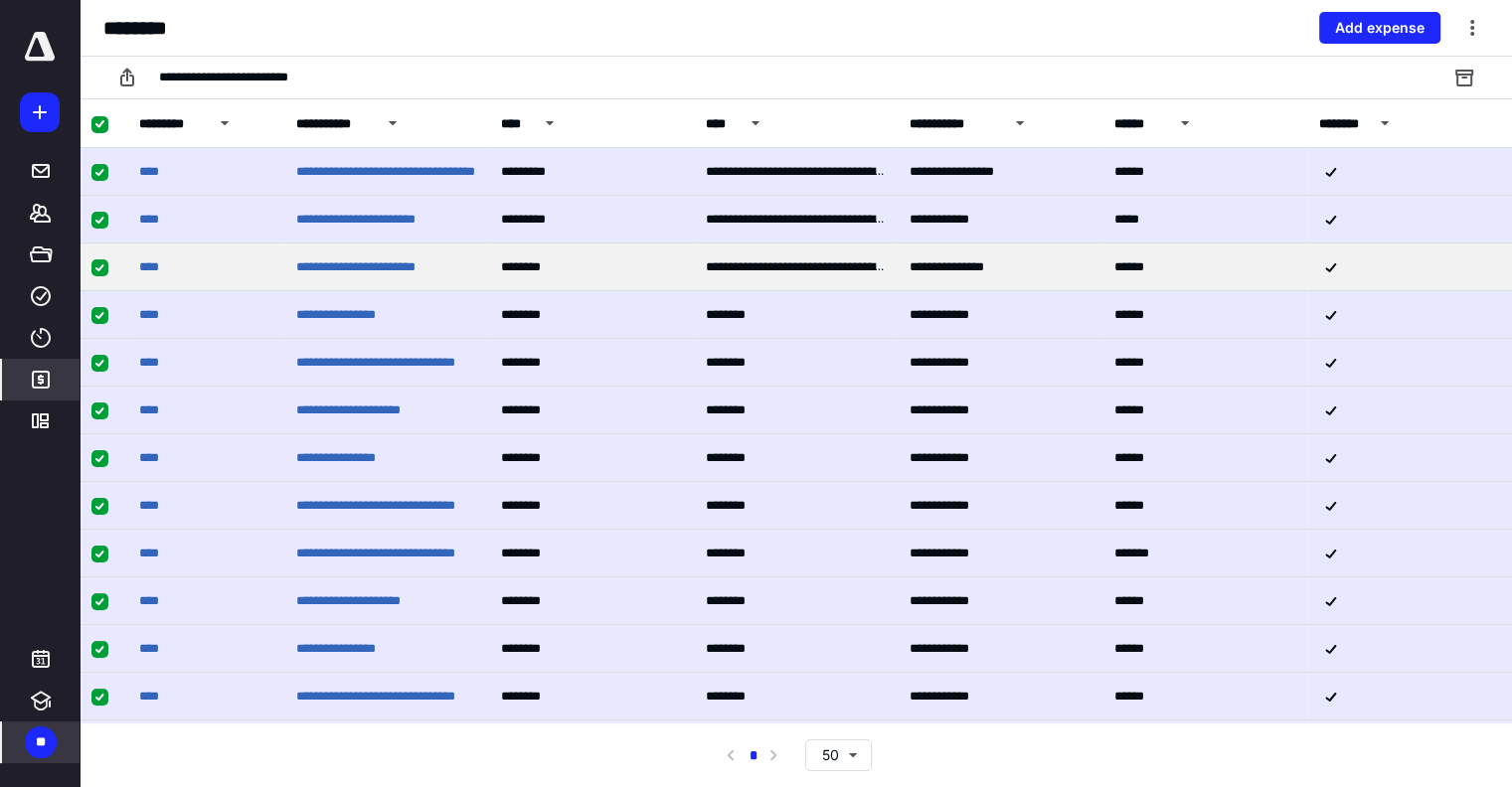 click at bounding box center [103, 267] 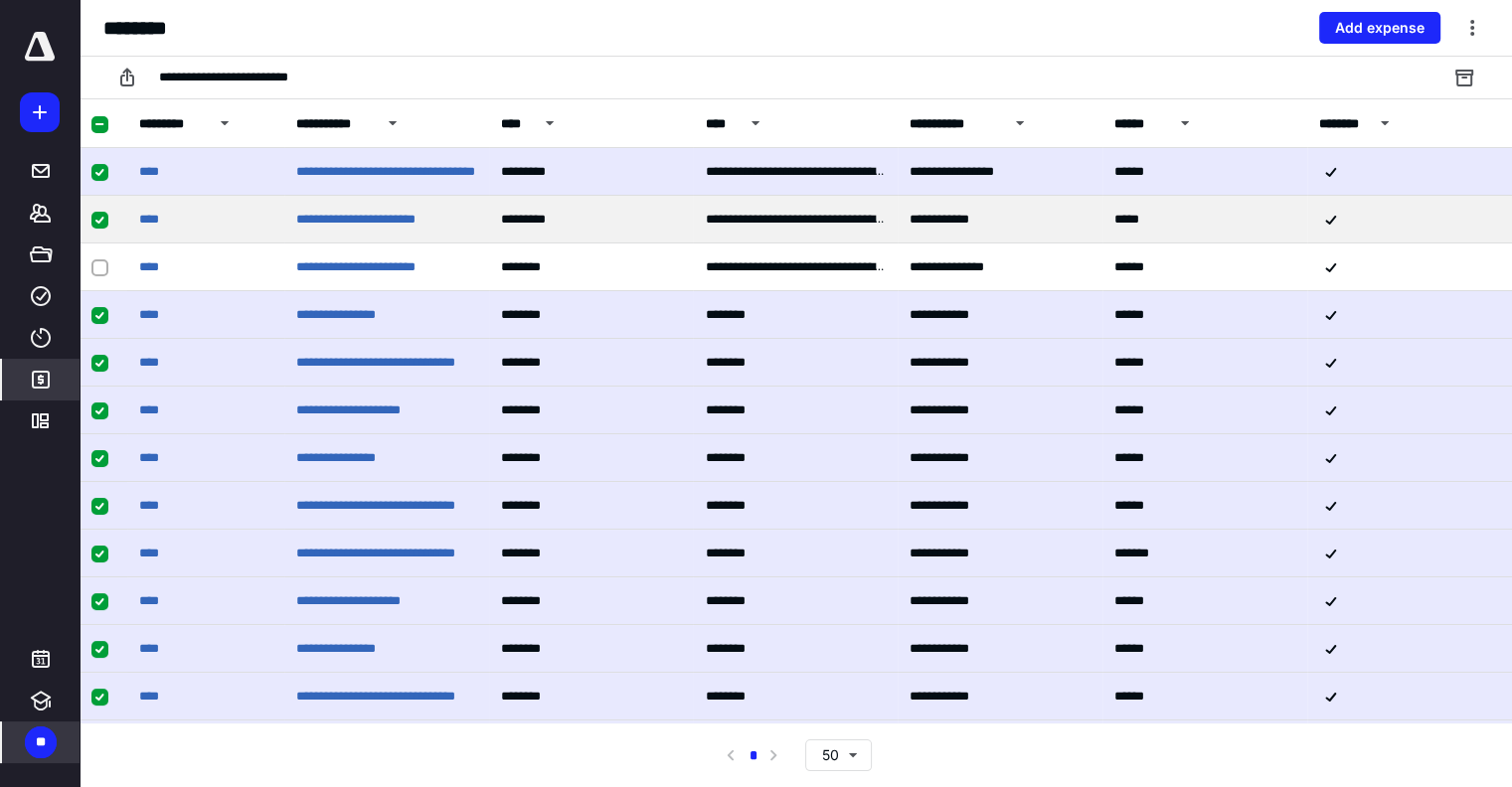 click at bounding box center (99, 221) 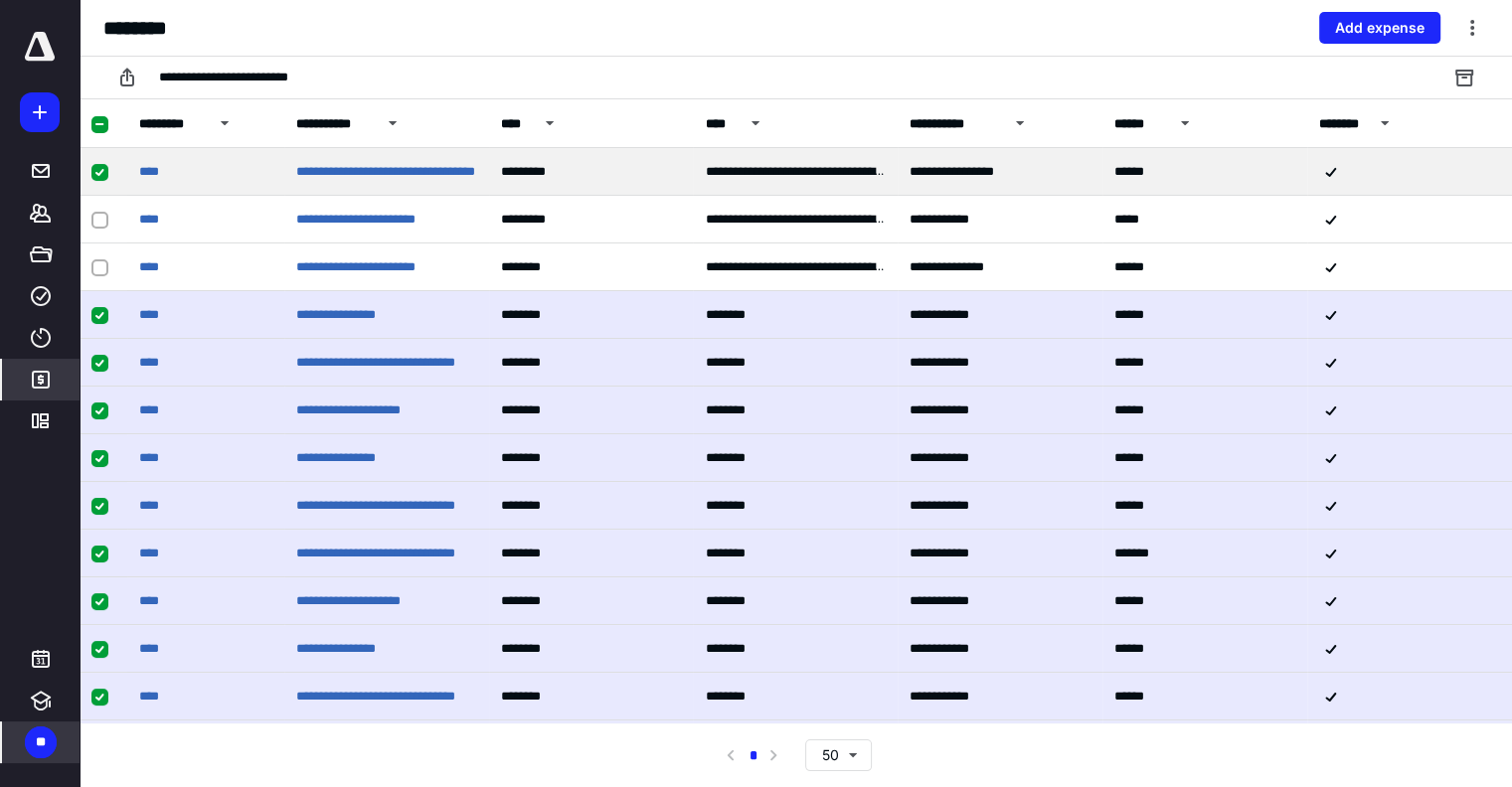 click 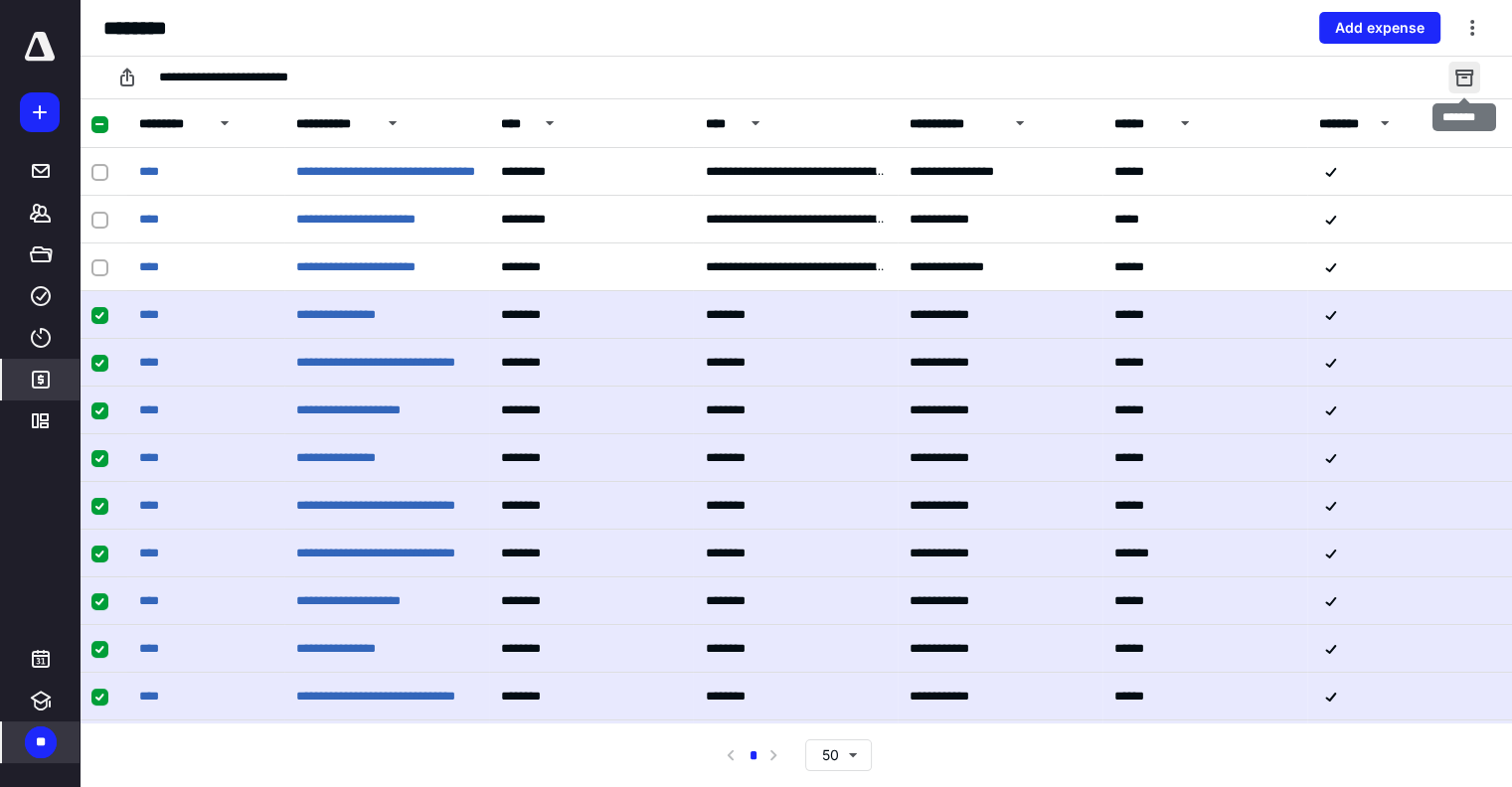 click at bounding box center [1464, 78] 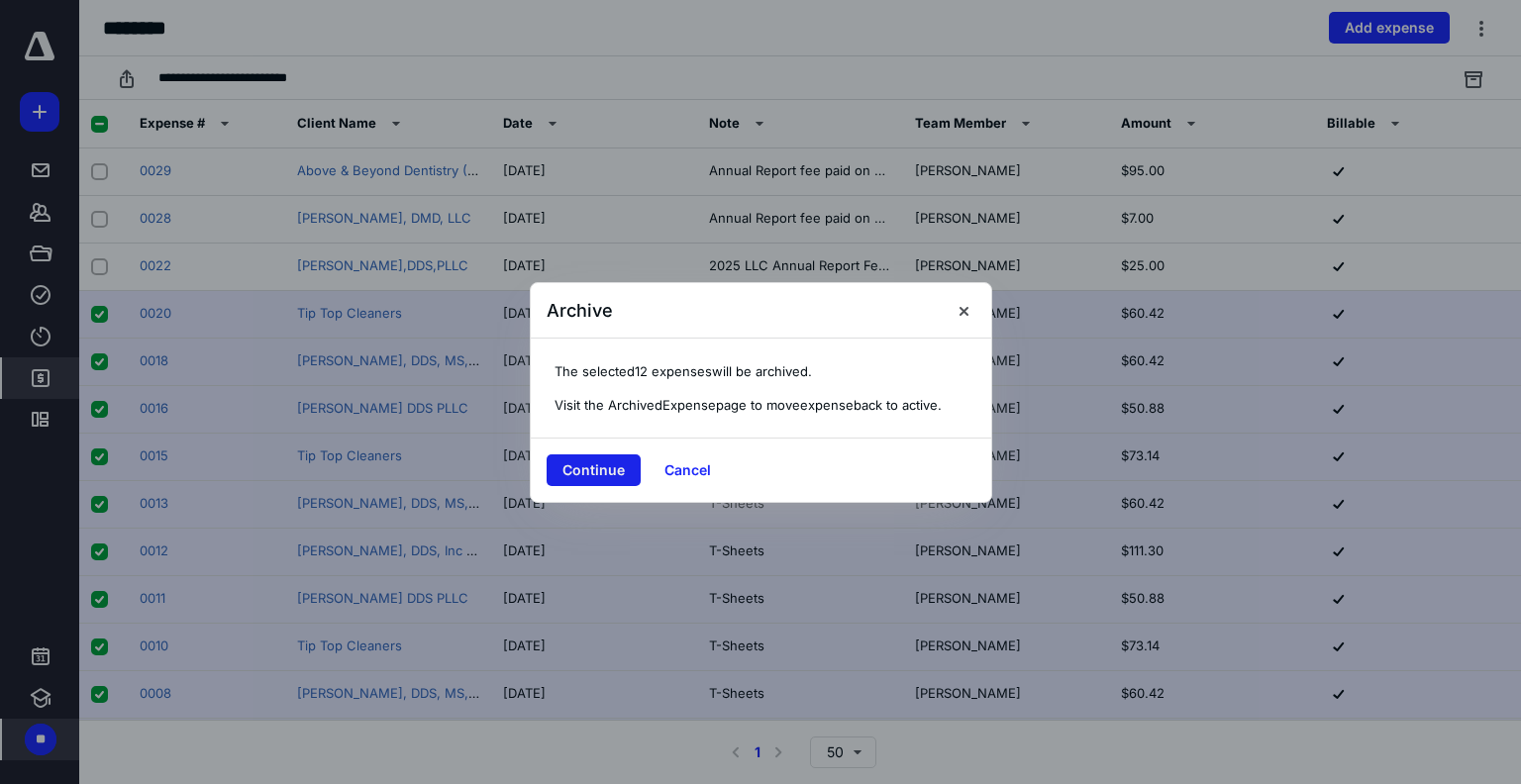 click on "Continue" at bounding box center [593, 470] 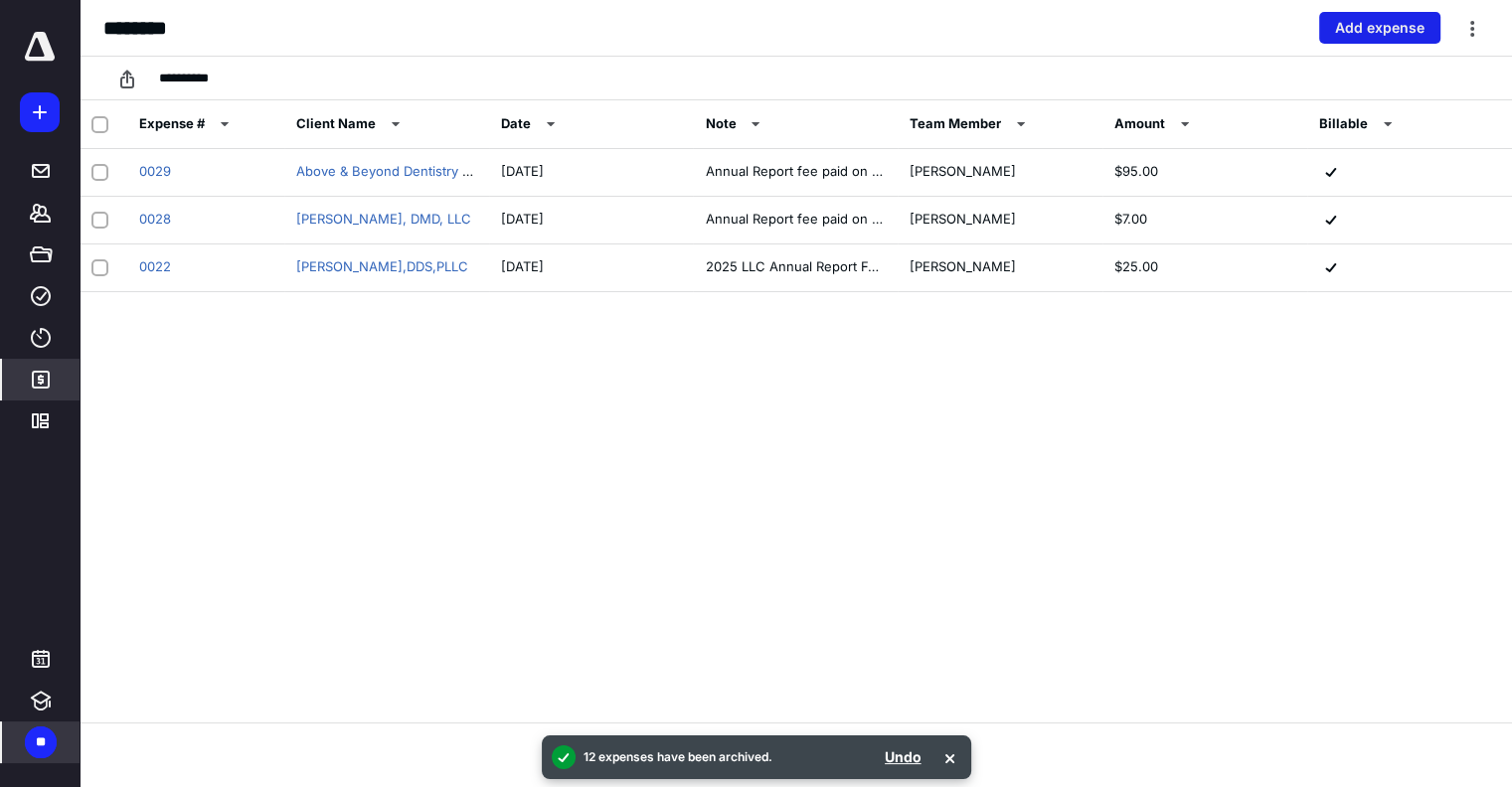 click on "Add expense" at bounding box center [1380, 28] 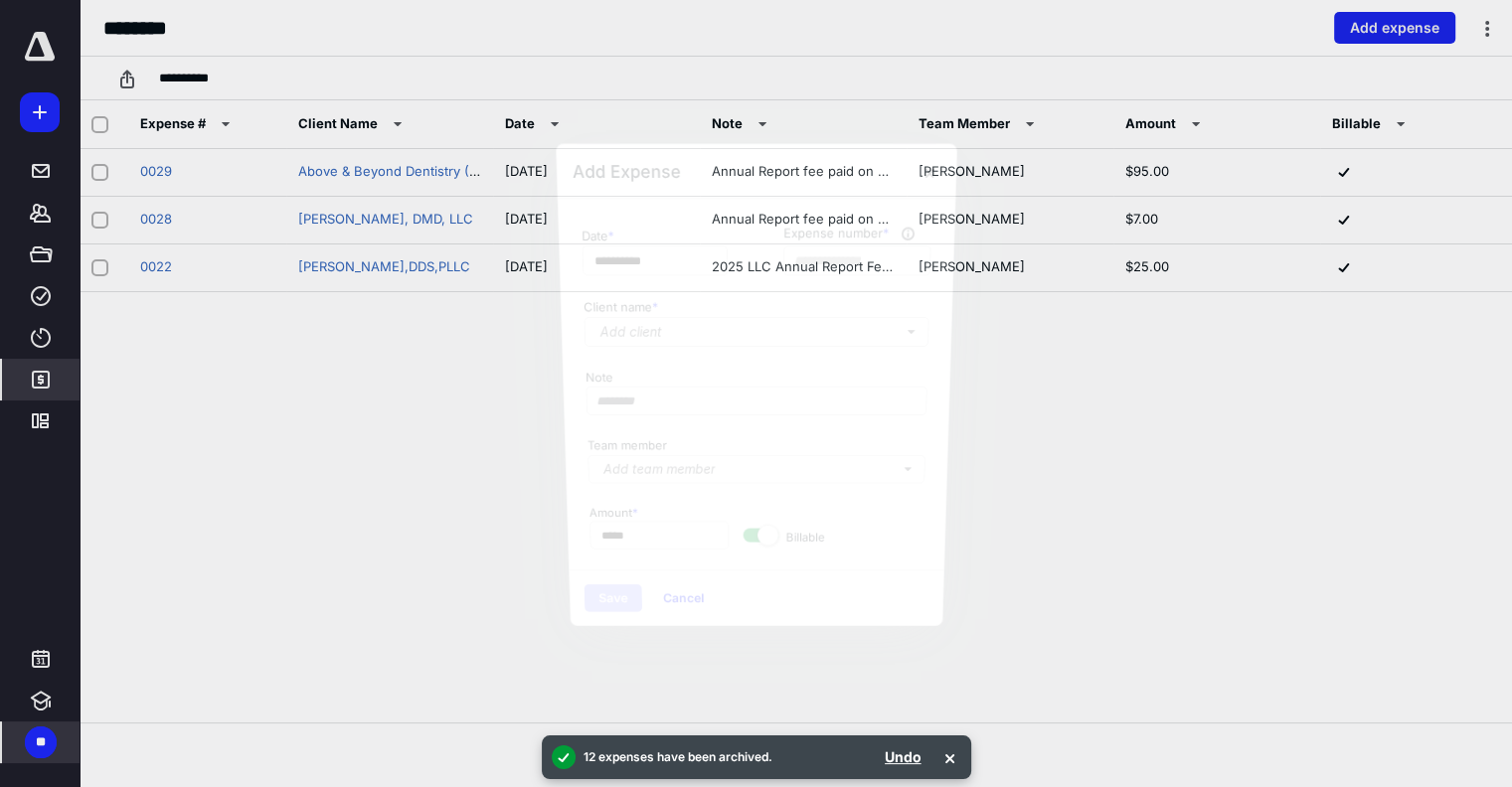 type on "****" 